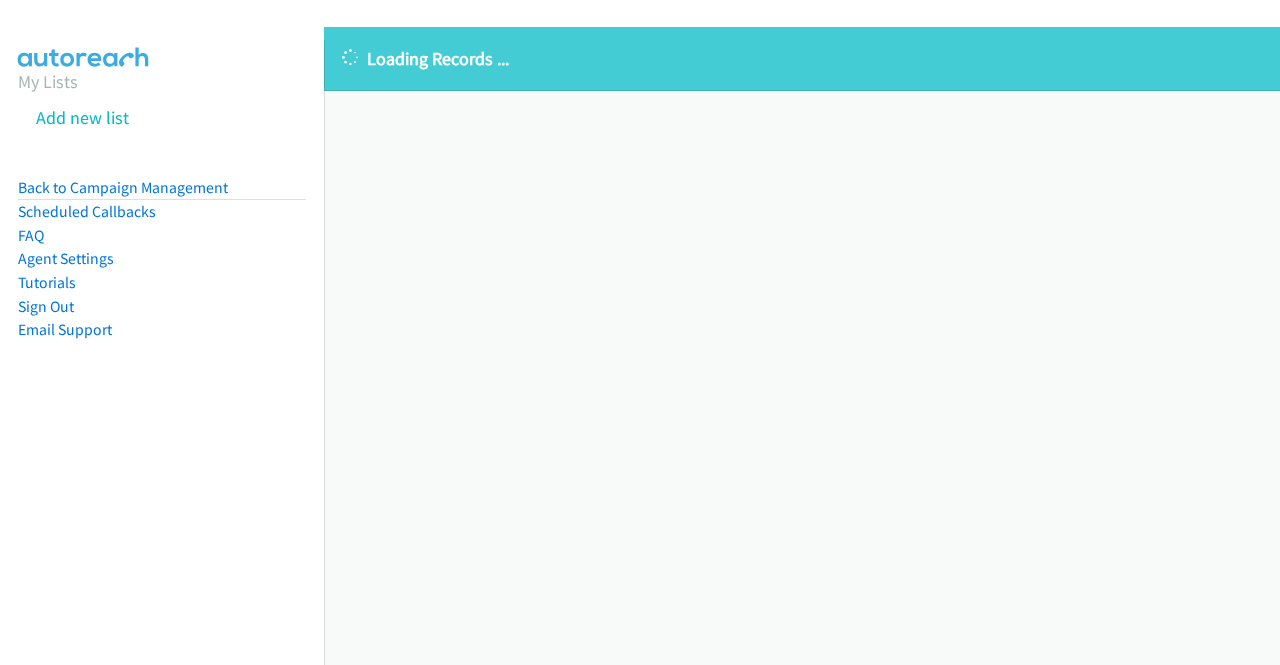 scroll, scrollTop: 0, scrollLeft: 0, axis: both 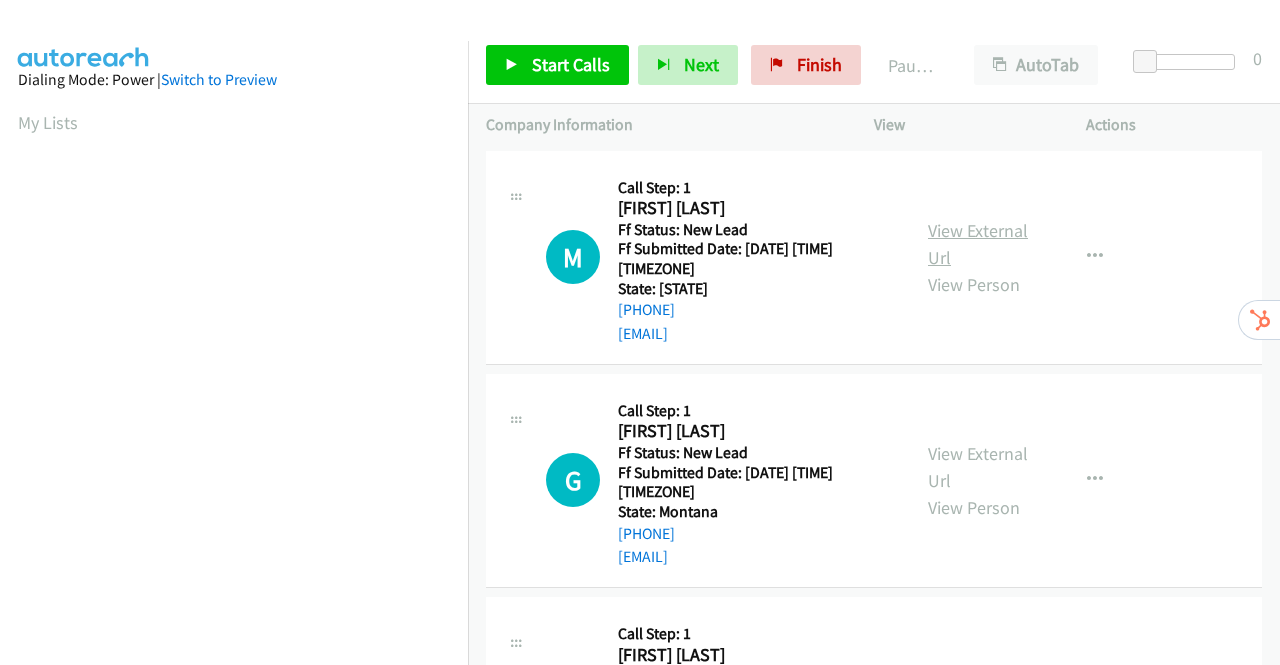 click on "View External Url" at bounding box center (978, 244) 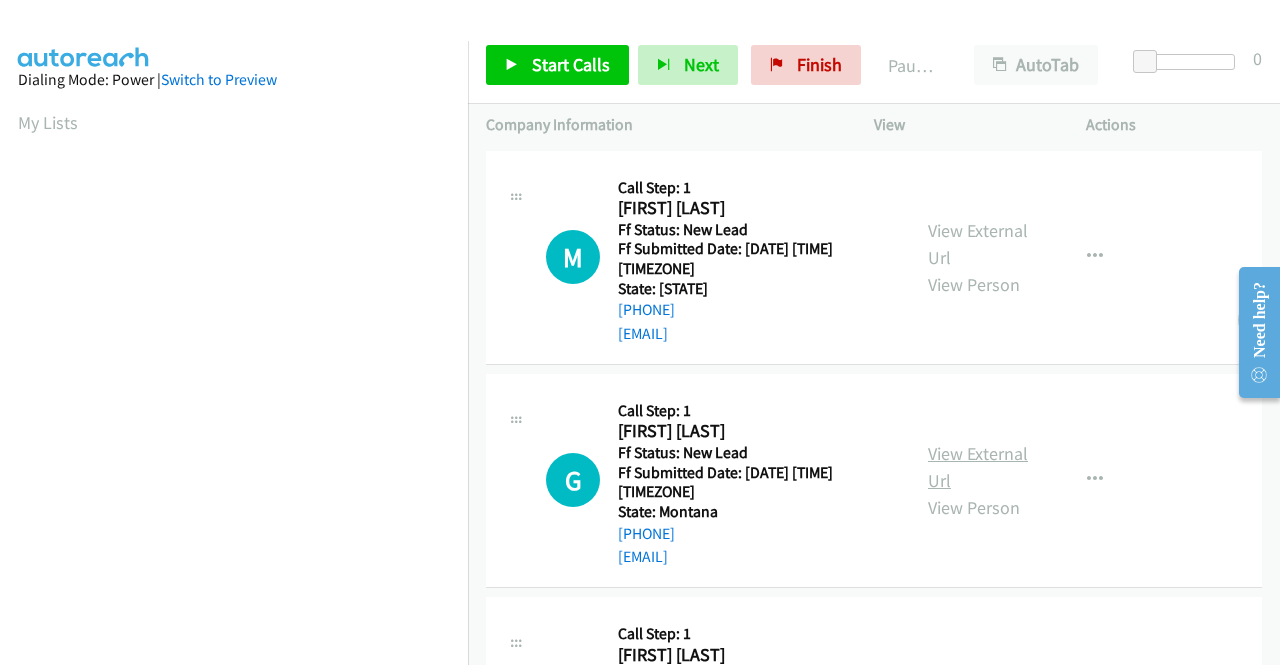 click on "View External Url" at bounding box center (978, 467) 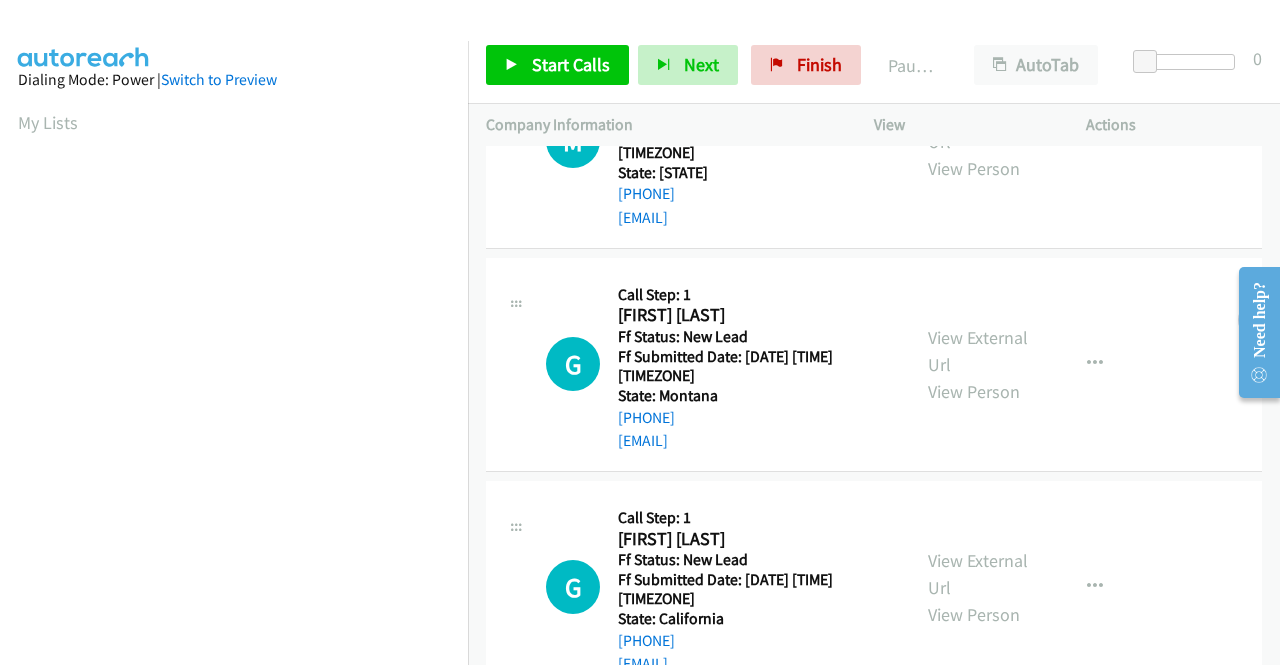 scroll, scrollTop: 200, scrollLeft: 0, axis: vertical 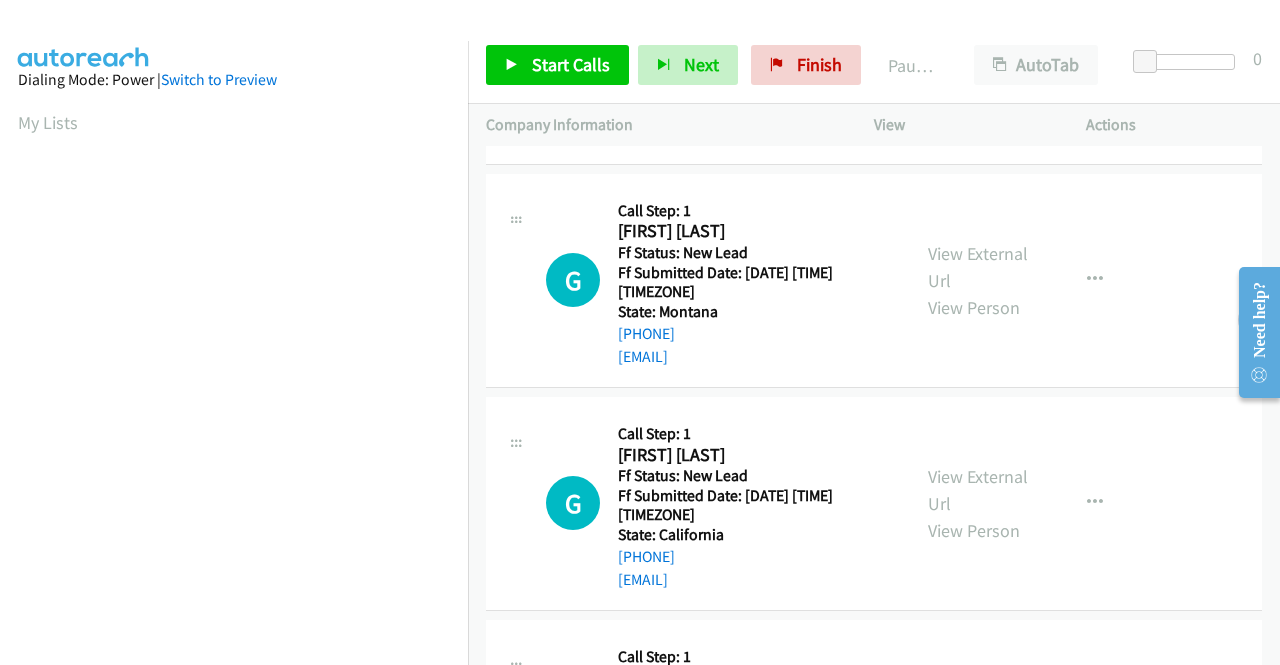 click on "View External Url
View Person" at bounding box center [980, 503] 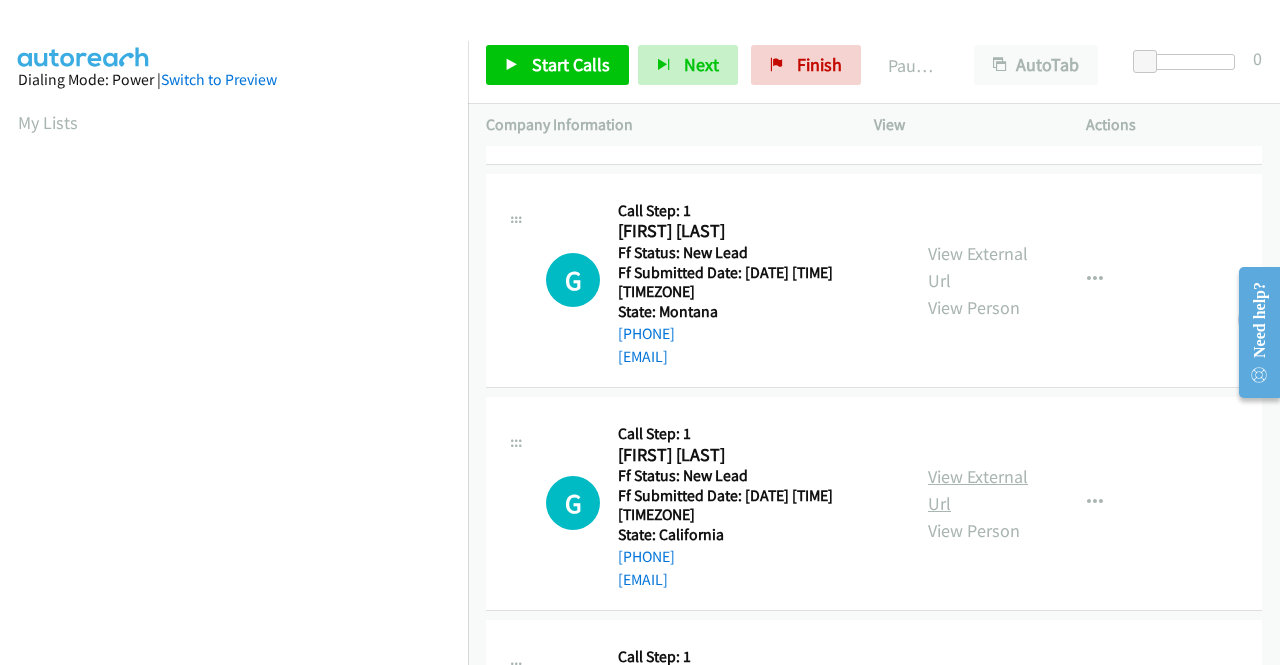 click on "View External Url" at bounding box center [978, 490] 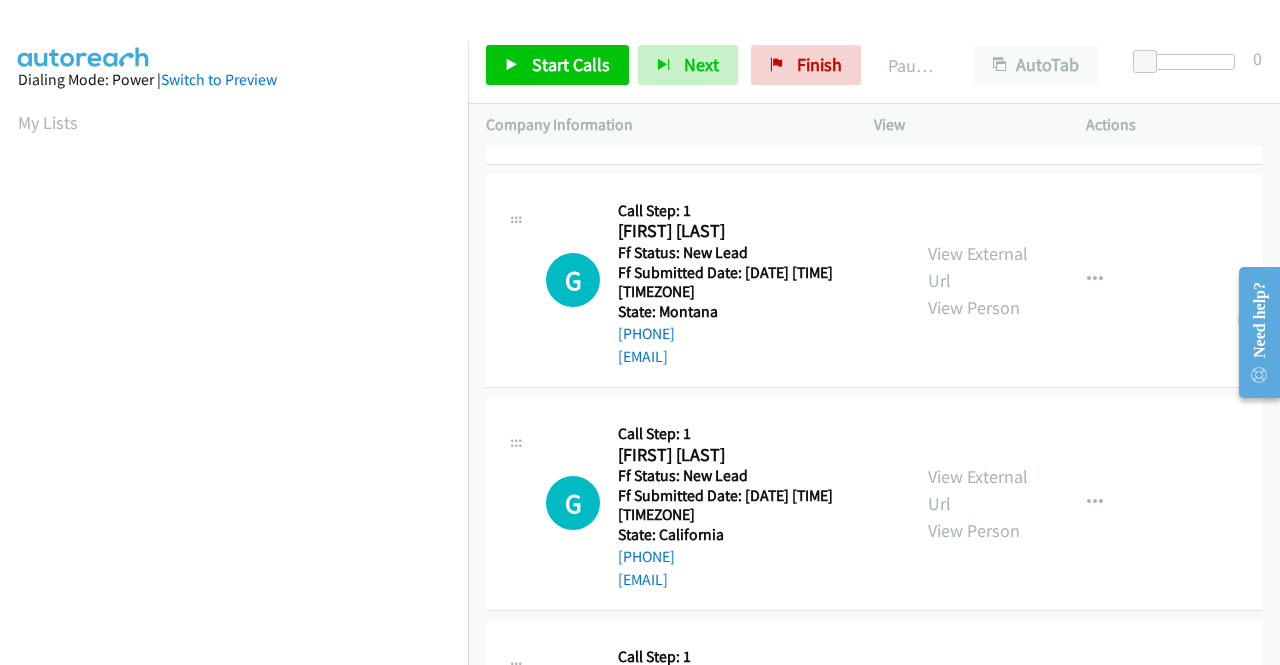 scroll, scrollTop: 500, scrollLeft: 0, axis: vertical 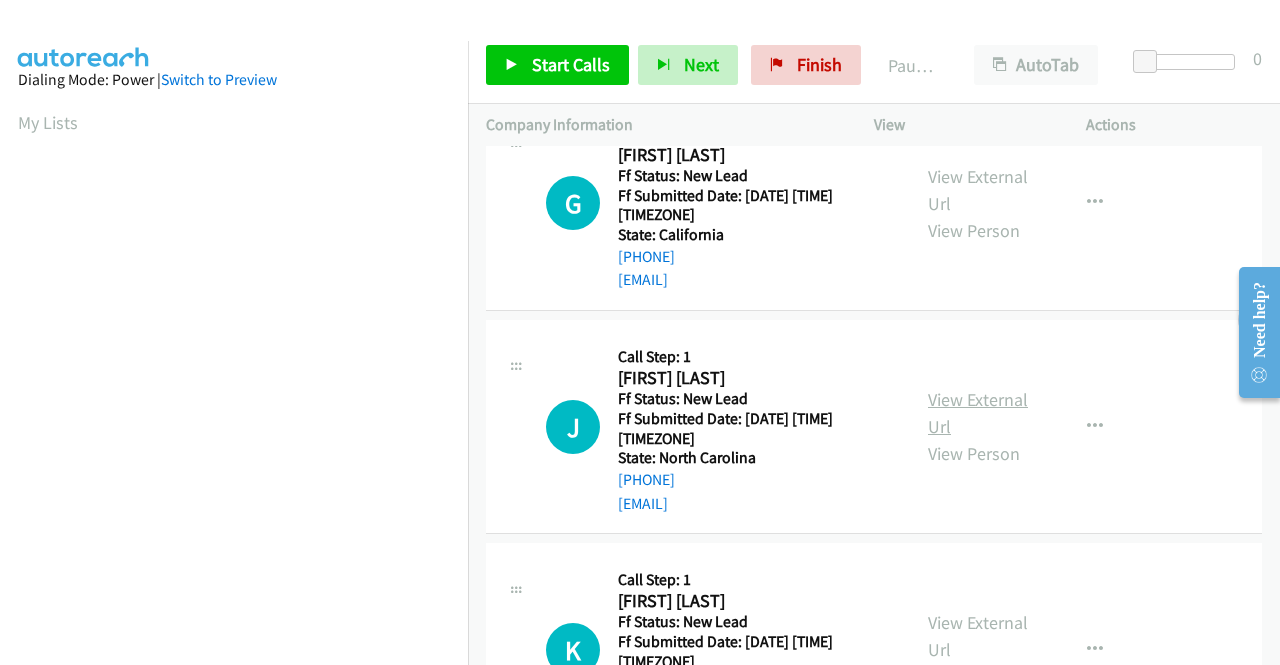 click on "View External Url" at bounding box center (978, 413) 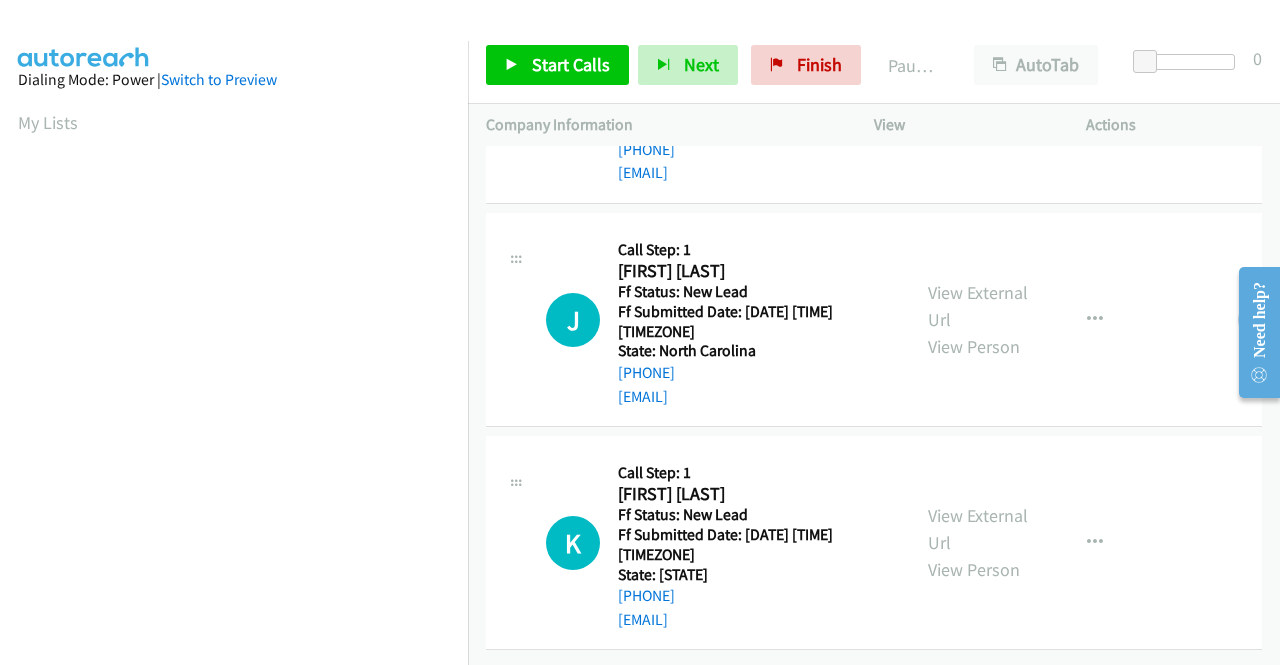 scroll, scrollTop: 620, scrollLeft: 0, axis: vertical 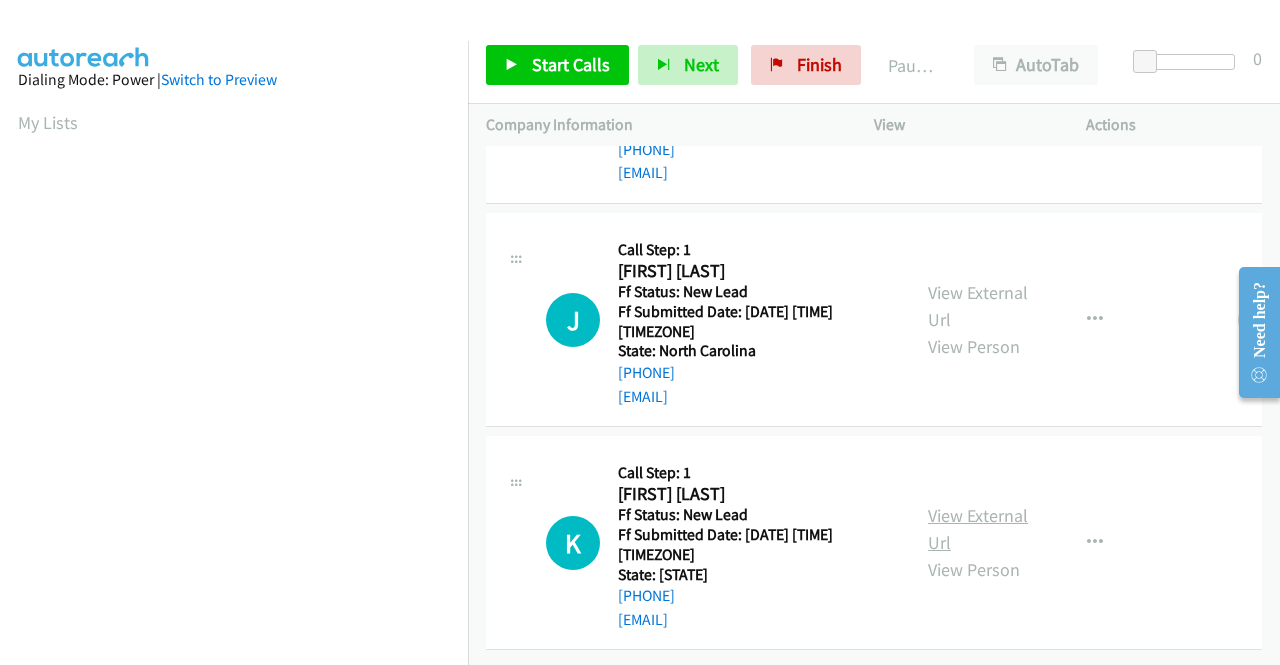 click on "View External Url" at bounding box center (978, 529) 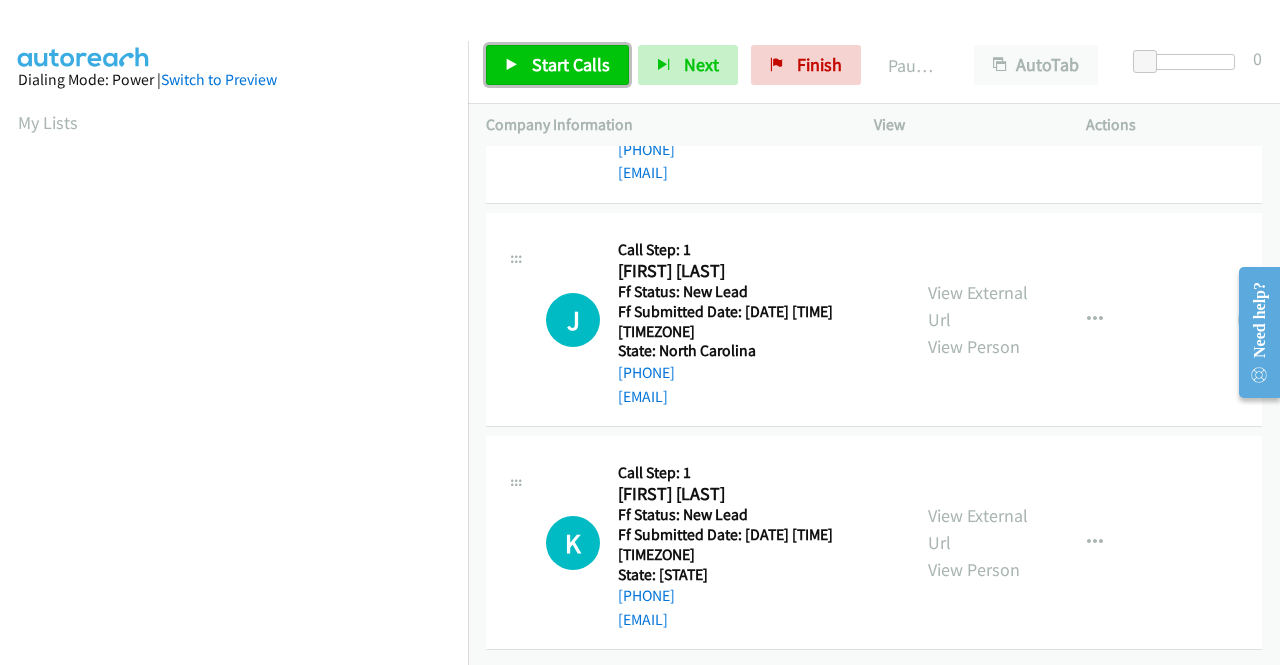 click on "Start Calls" at bounding box center (557, 65) 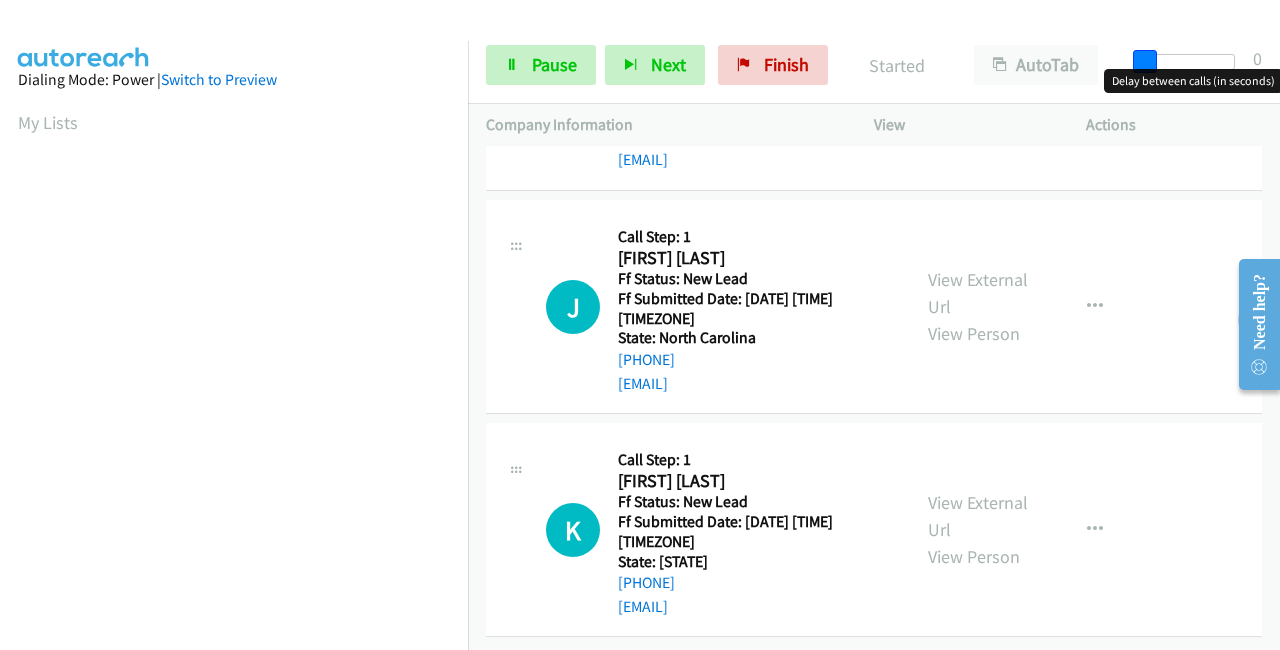 drag, startPoint x: 1138, startPoint y: 57, endPoint x: 1279, endPoint y: 73, distance: 141.90489 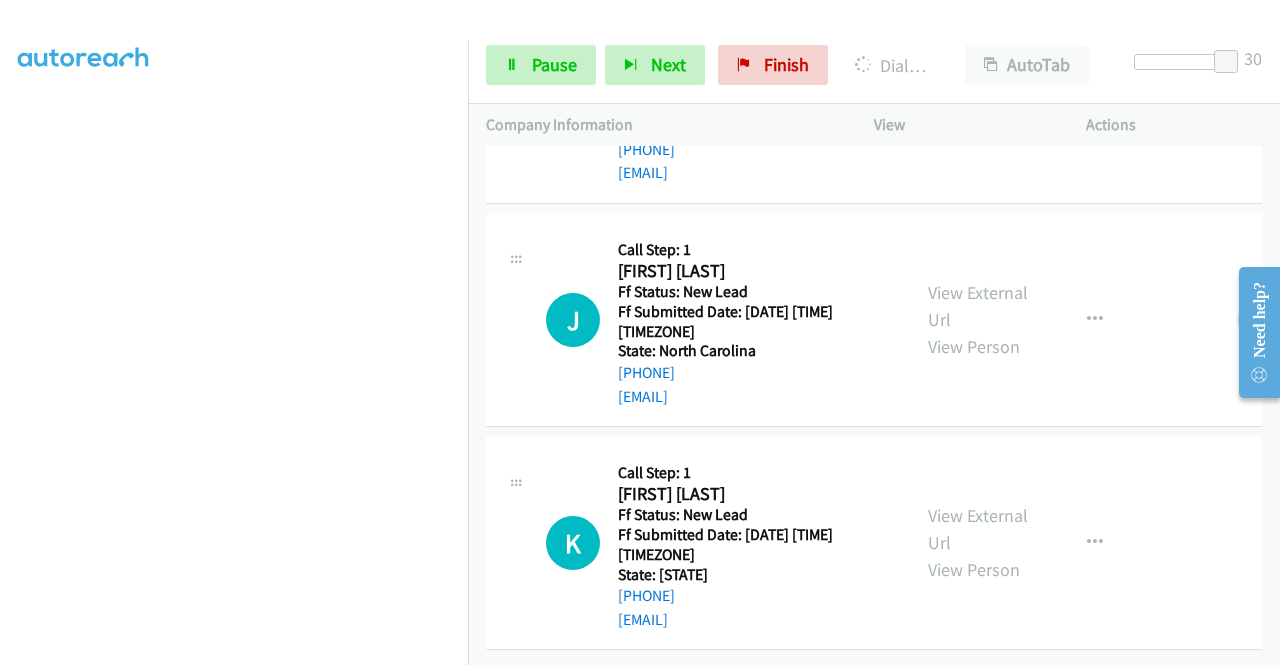 scroll, scrollTop: 456, scrollLeft: 0, axis: vertical 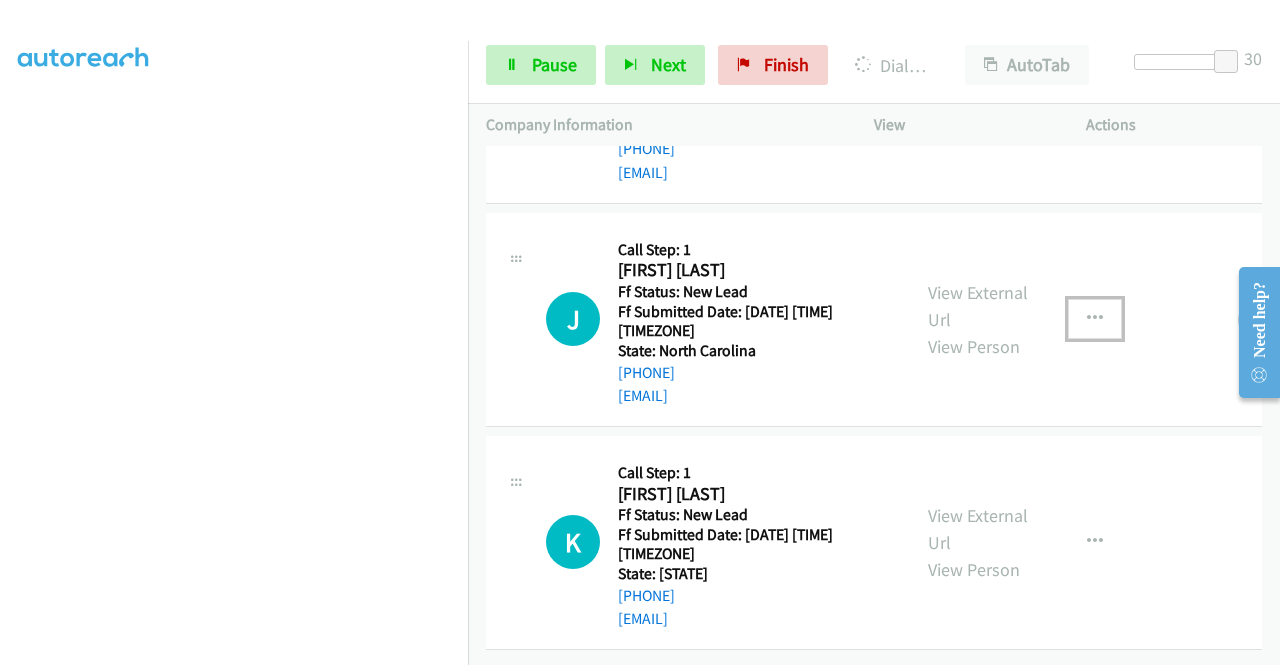 click at bounding box center [1095, 319] 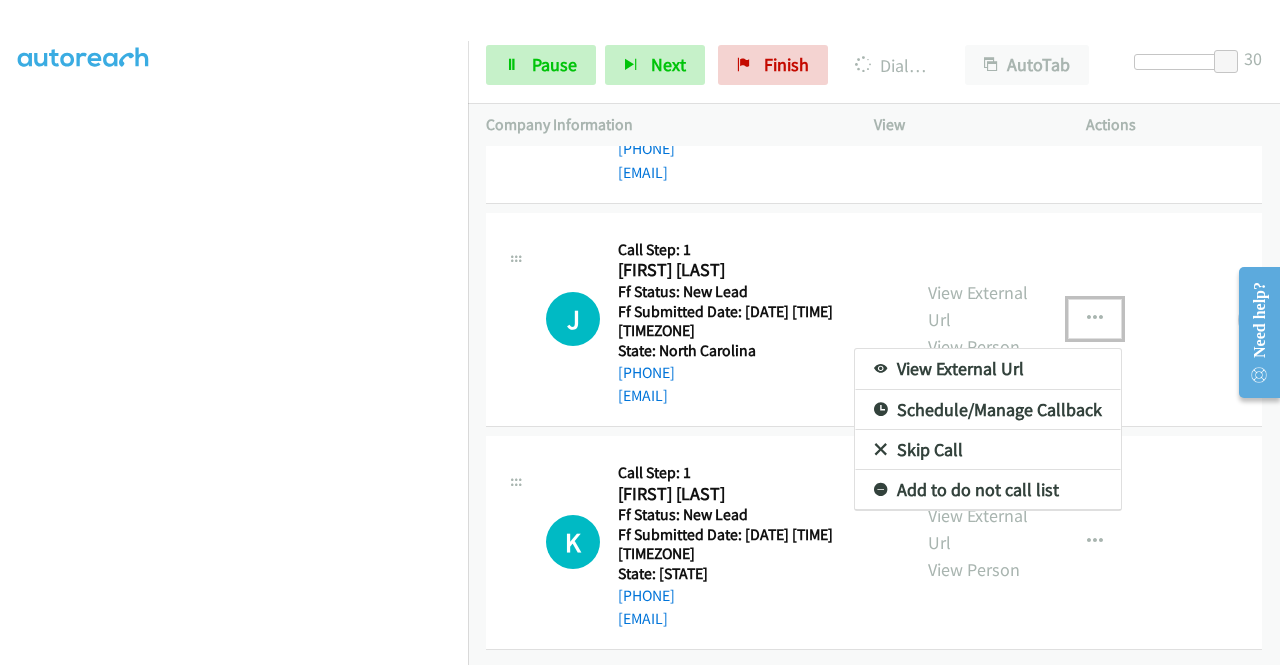 click on "Skip Call" at bounding box center (988, 450) 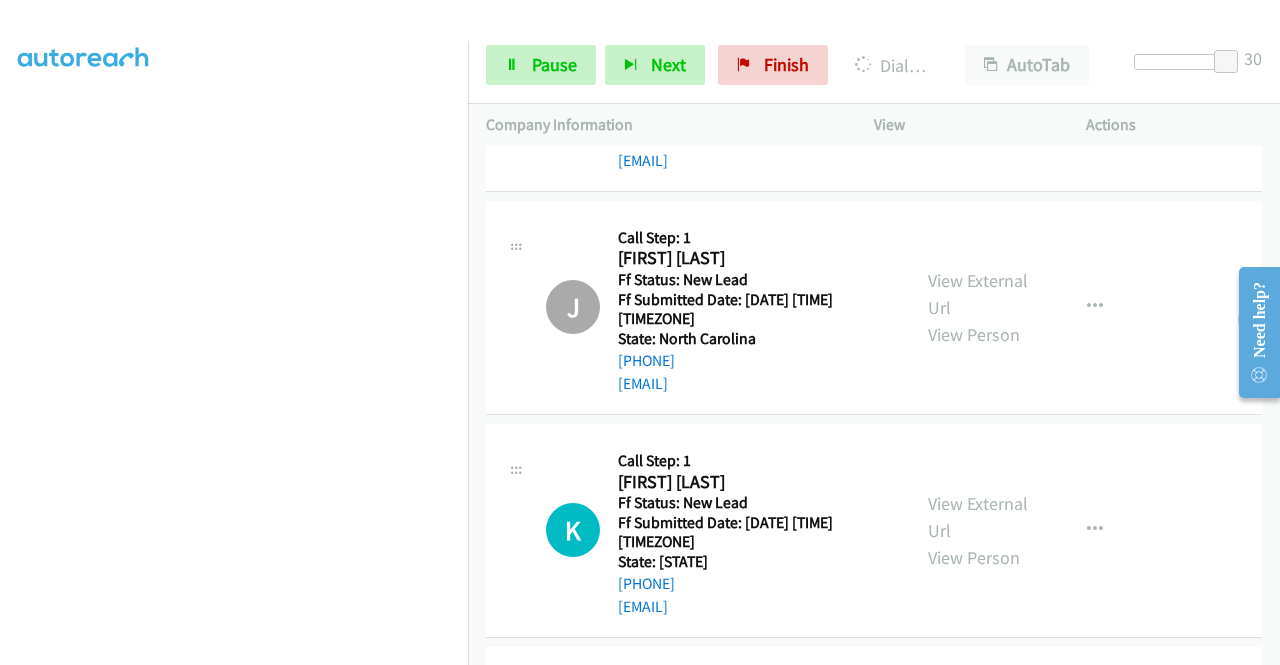 scroll, scrollTop: 456, scrollLeft: 0, axis: vertical 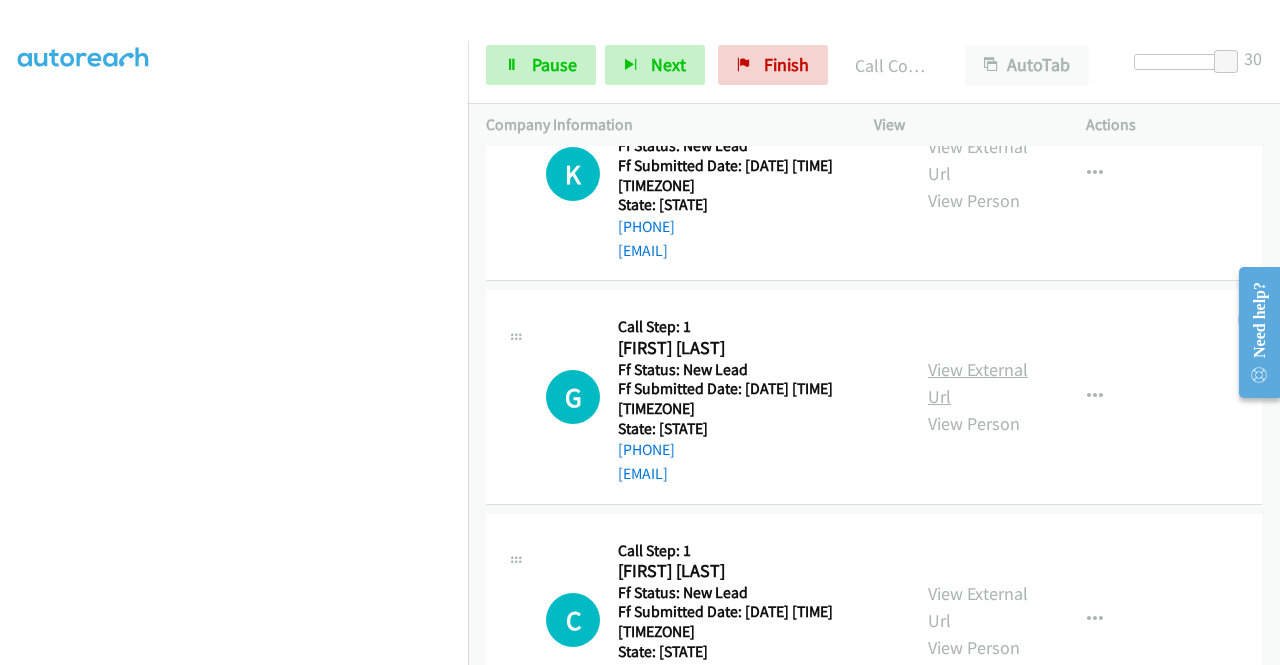 click on "View External Url" at bounding box center [978, 383] 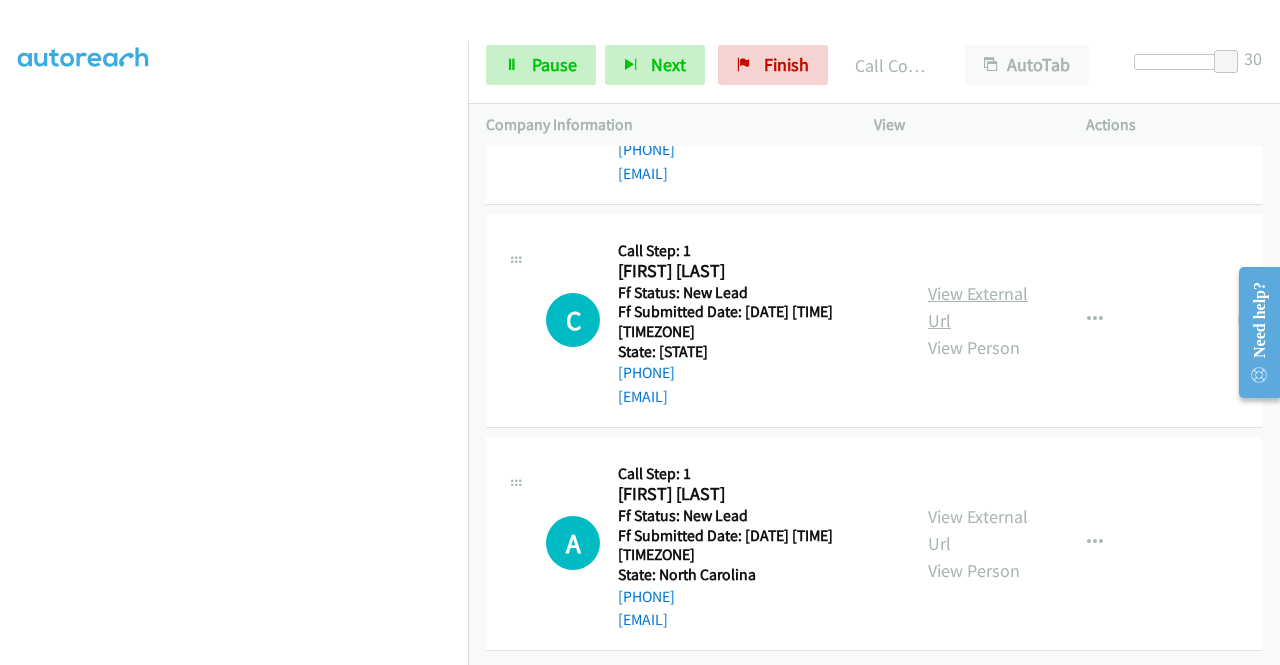 scroll, scrollTop: 1404, scrollLeft: 0, axis: vertical 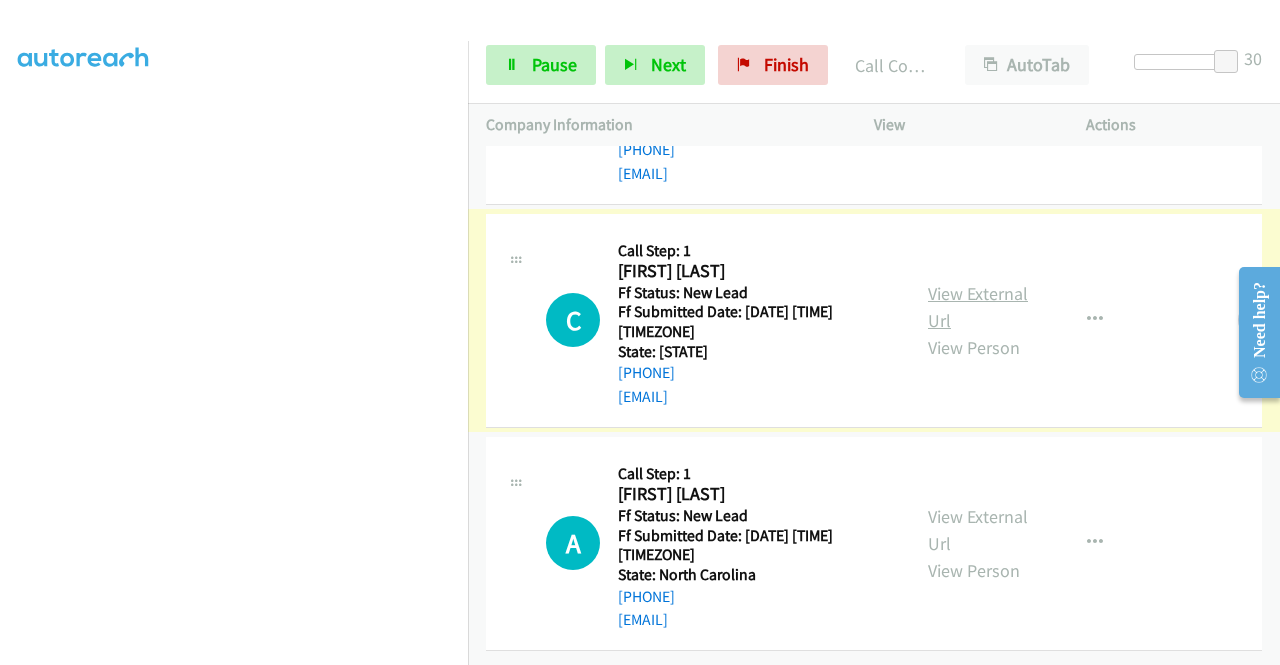 click on "View External Url" at bounding box center [978, 307] 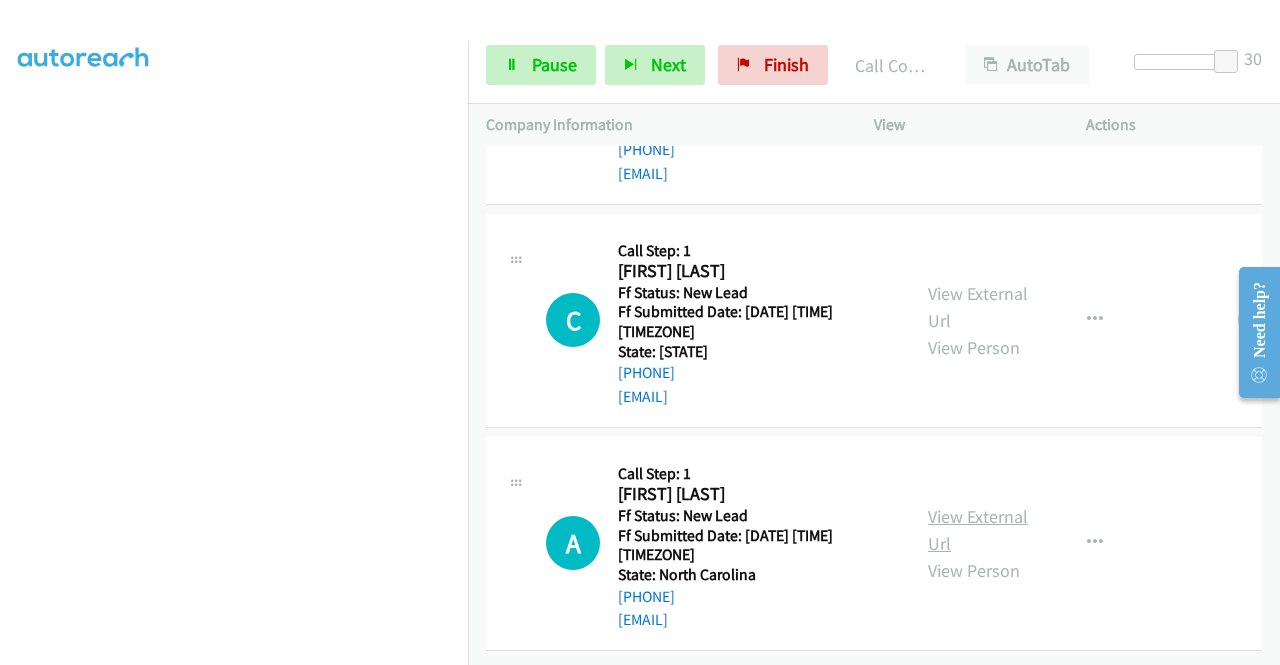 click on "View External Url" at bounding box center [978, 530] 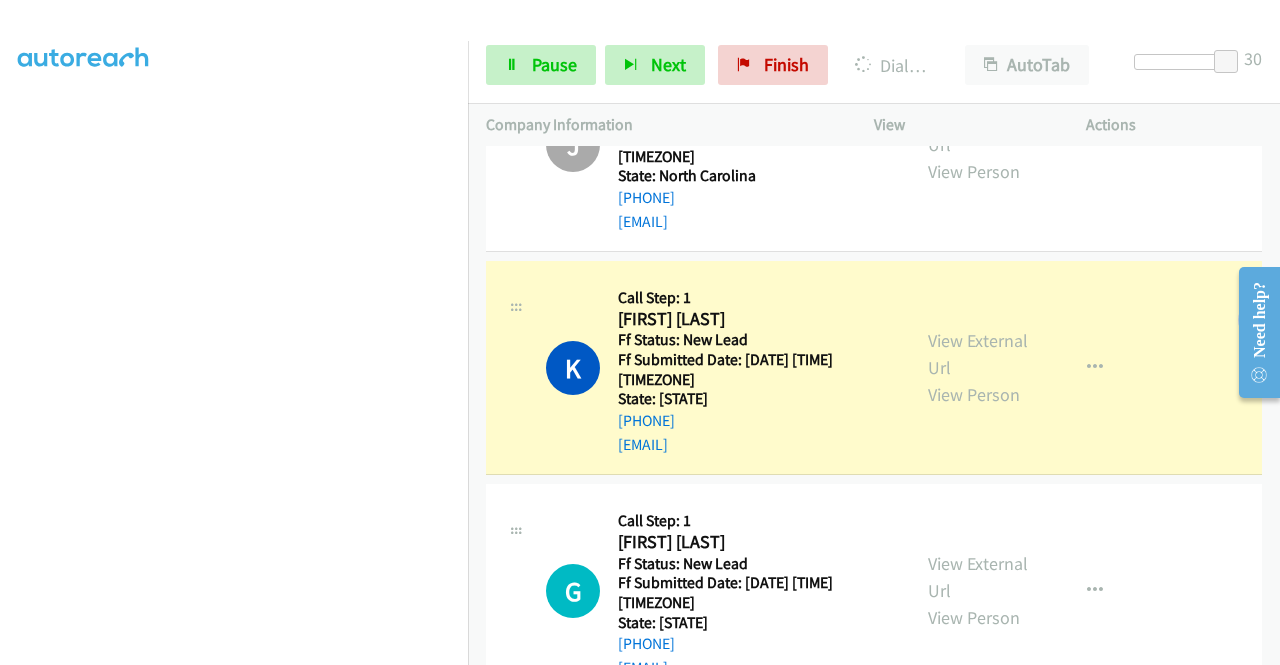 scroll, scrollTop: 904, scrollLeft: 0, axis: vertical 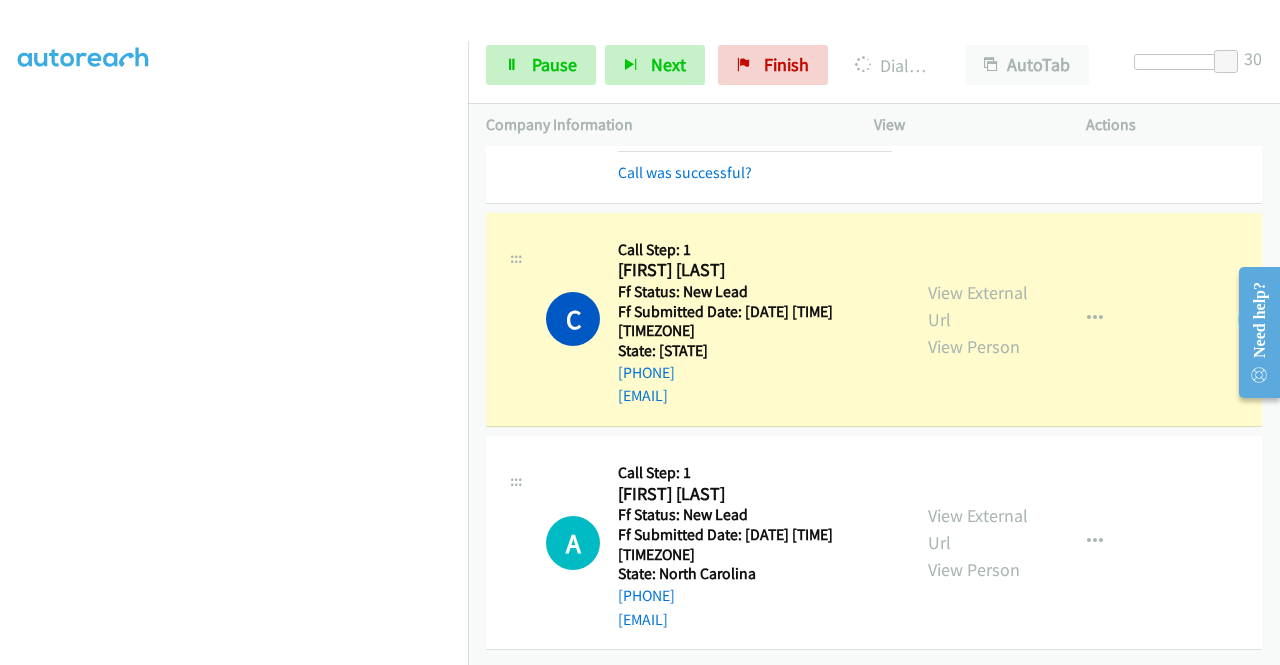 click at bounding box center [631, 38] 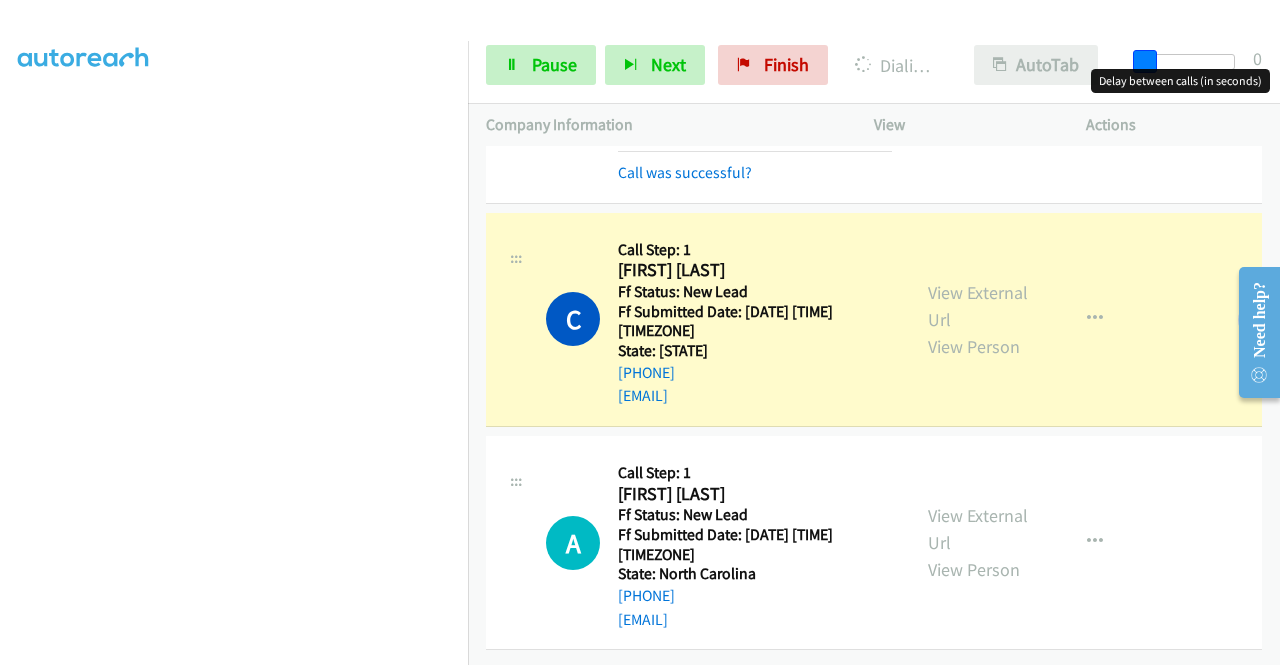 drag, startPoint x: 1235, startPoint y: 62, endPoint x: 1078, endPoint y: 65, distance: 157.02866 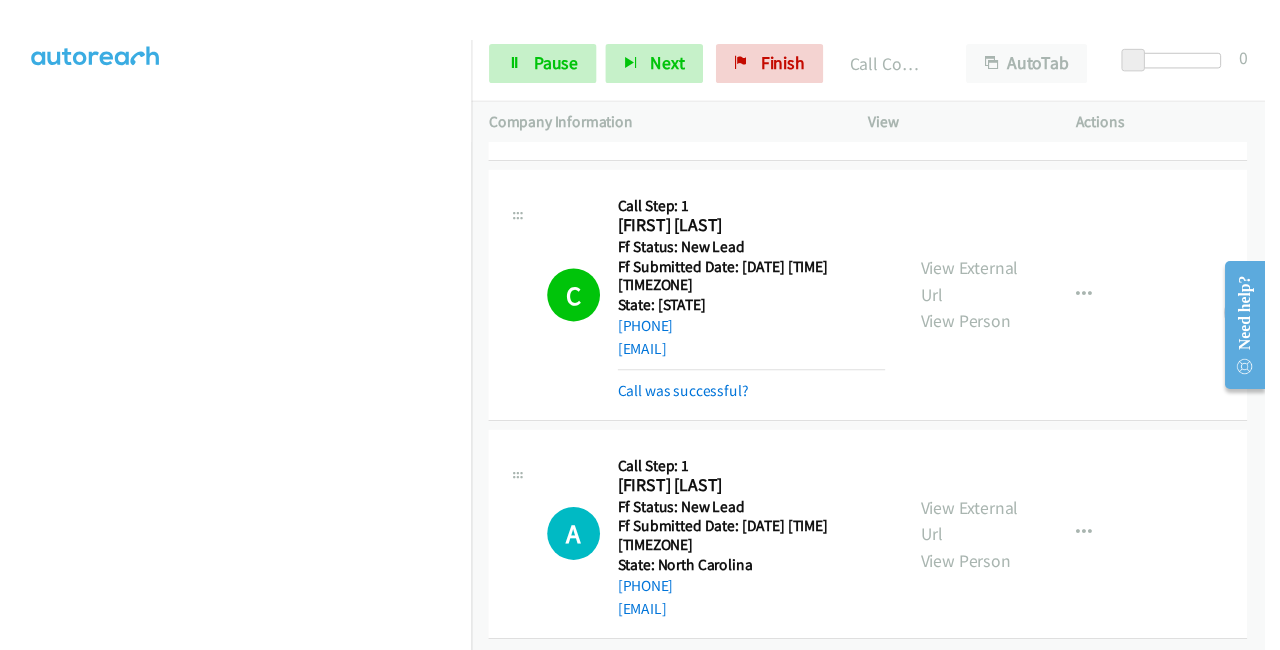 scroll, scrollTop: 1542, scrollLeft: 0, axis: vertical 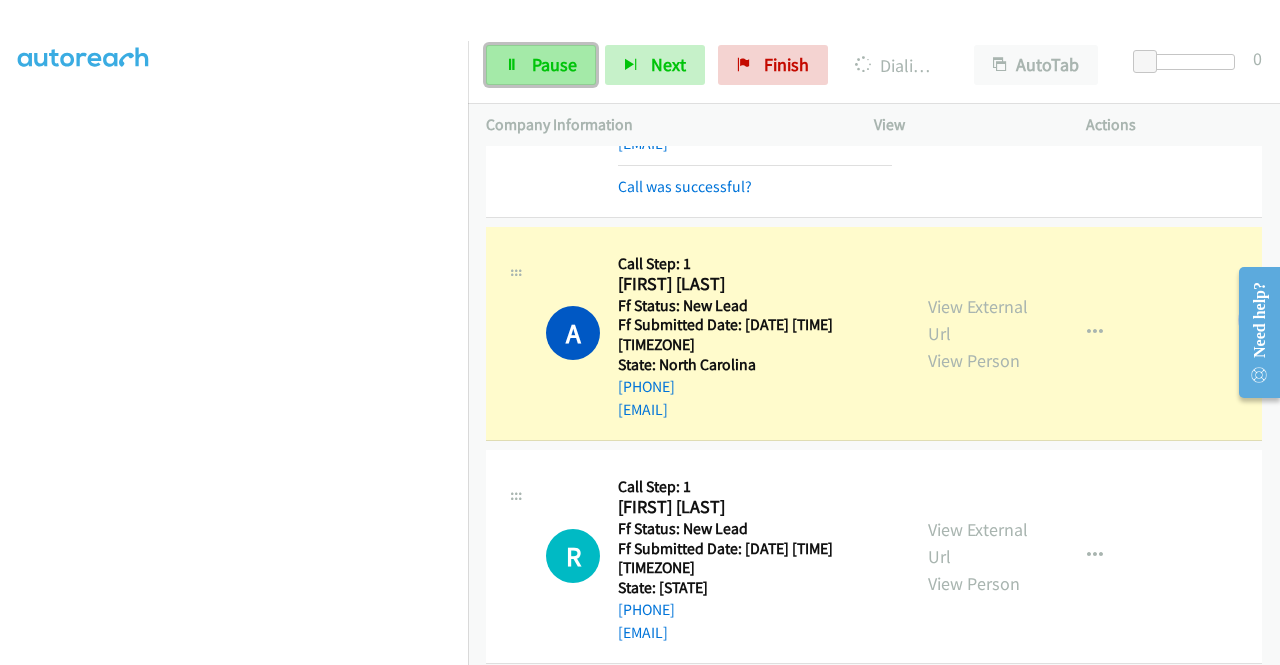 click on "Pause" at bounding box center [554, 64] 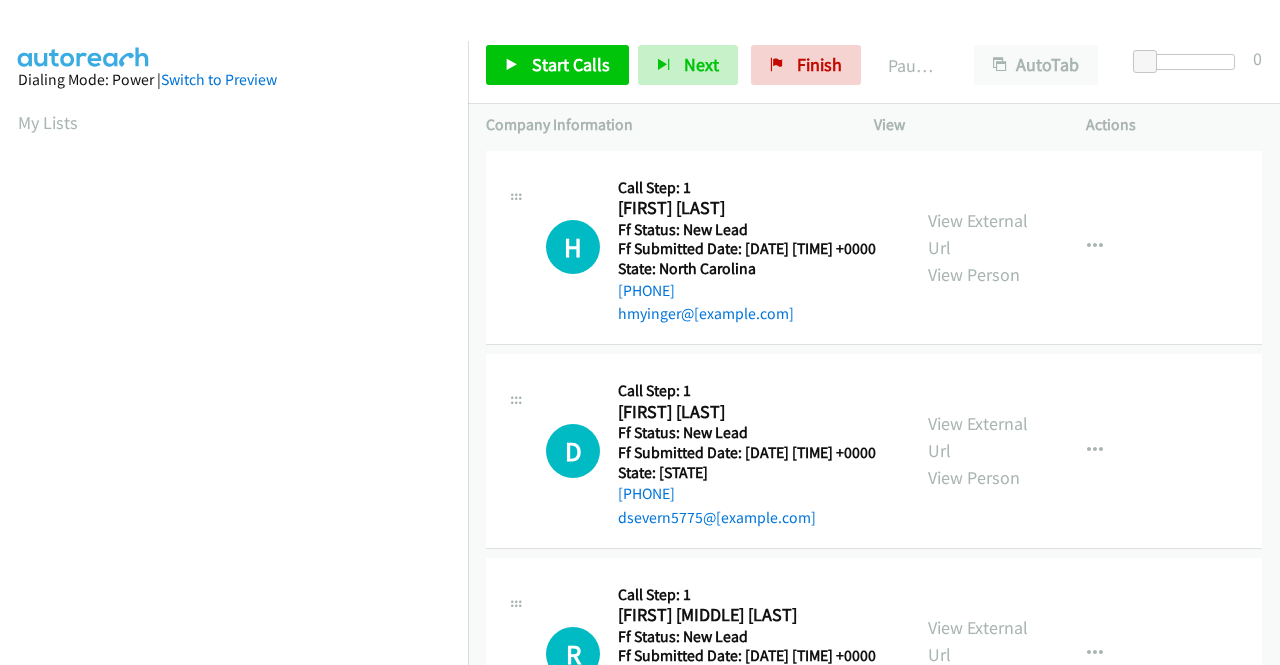 scroll, scrollTop: 0, scrollLeft: 0, axis: both 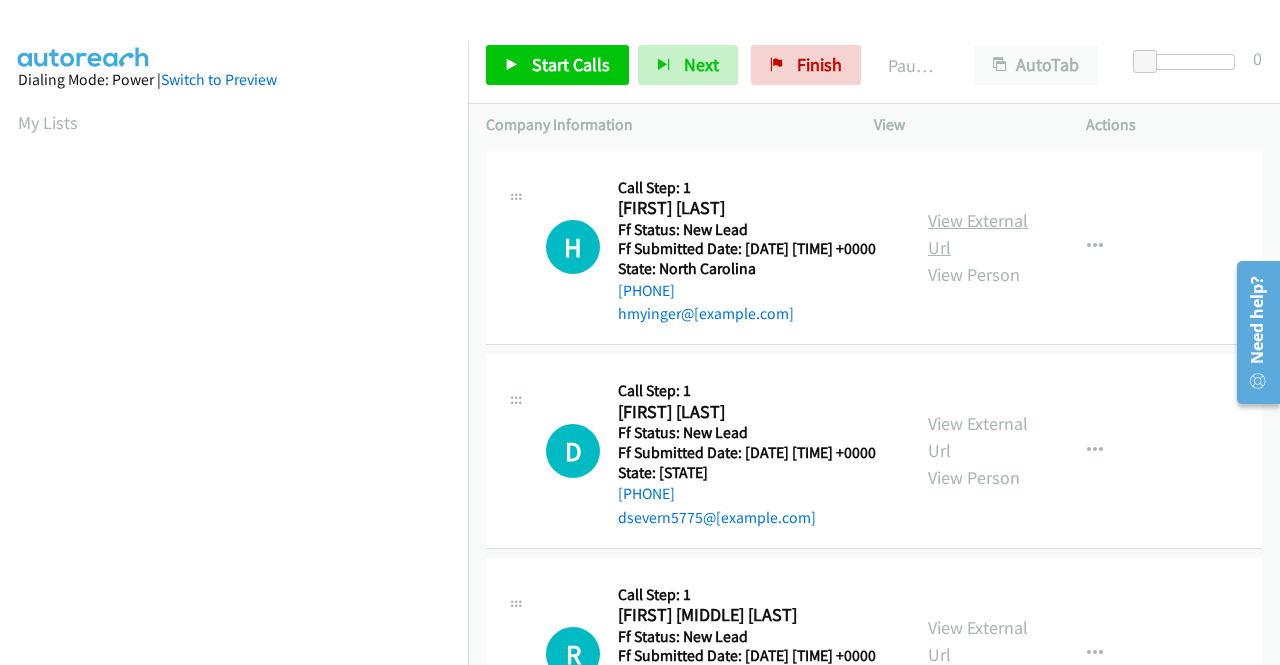 click on "View External Url" at bounding box center (978, 234) 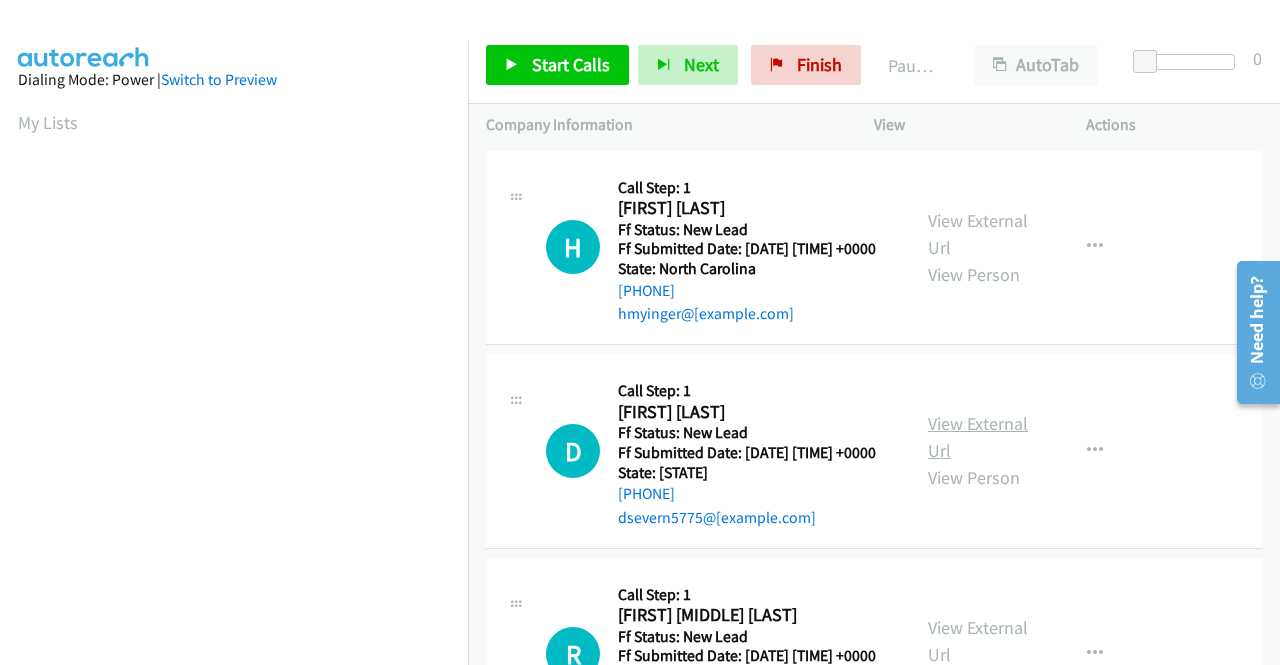 click on "View External Url" at bounding box center [978, 437] 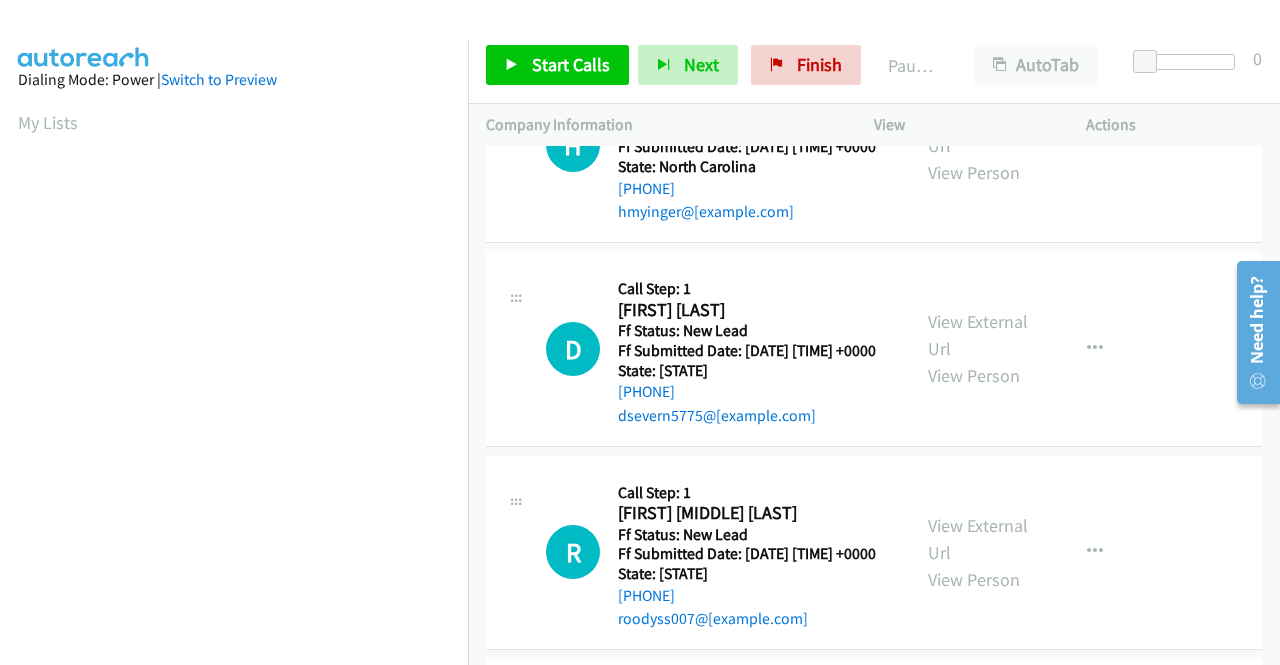 scroll, scrollTop: 200, scrollLeft: 0, axis: vertical 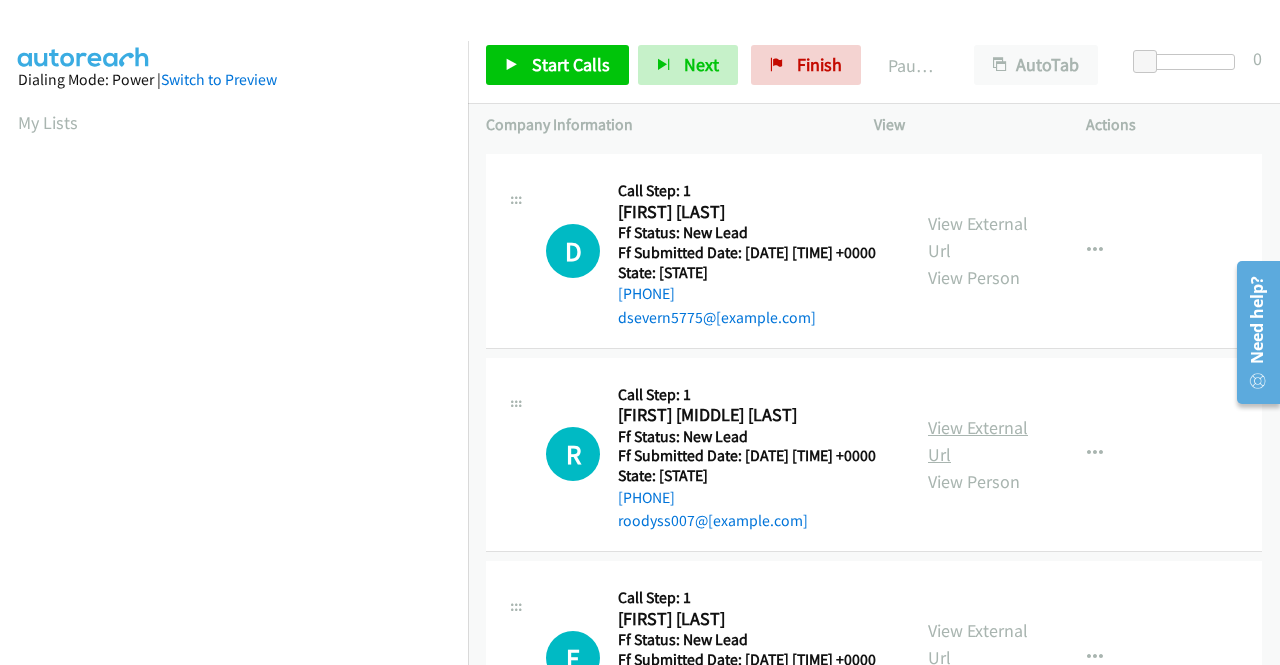 click on "View External Url" at bounding box center [978, 441] 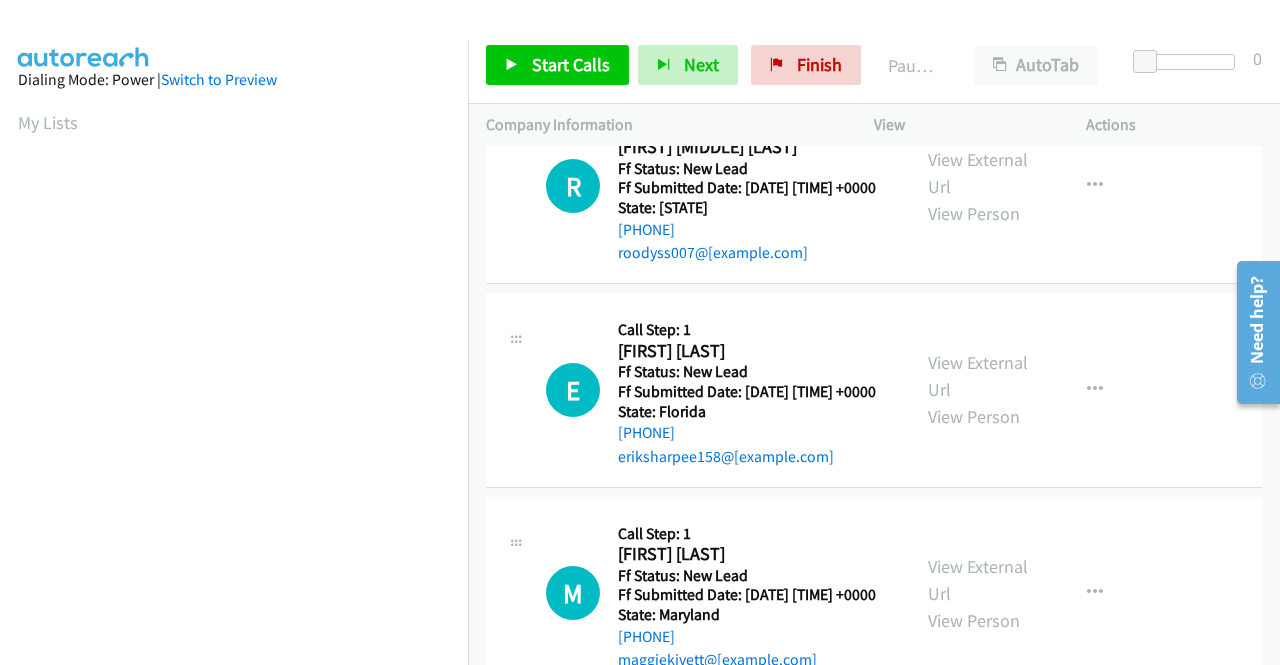 scroll, scrollTop: 600, scrollLeft: 0, axis: vertical 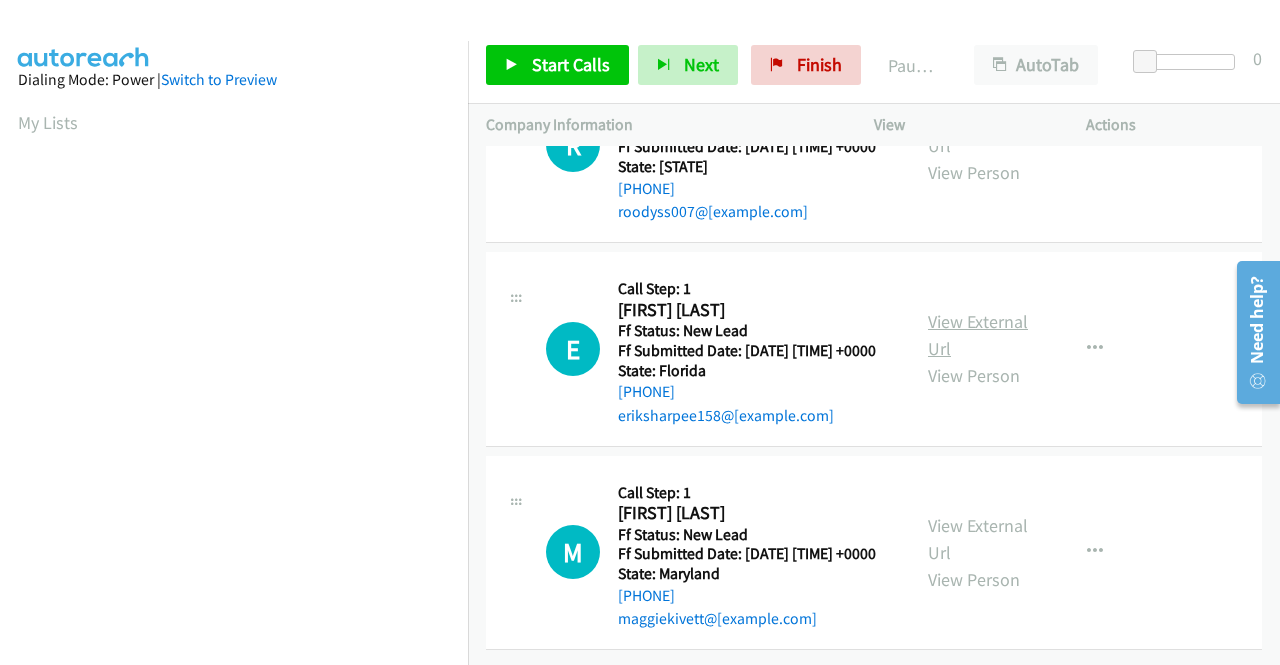 click on "View External Url" at bounding box center [978, 335] 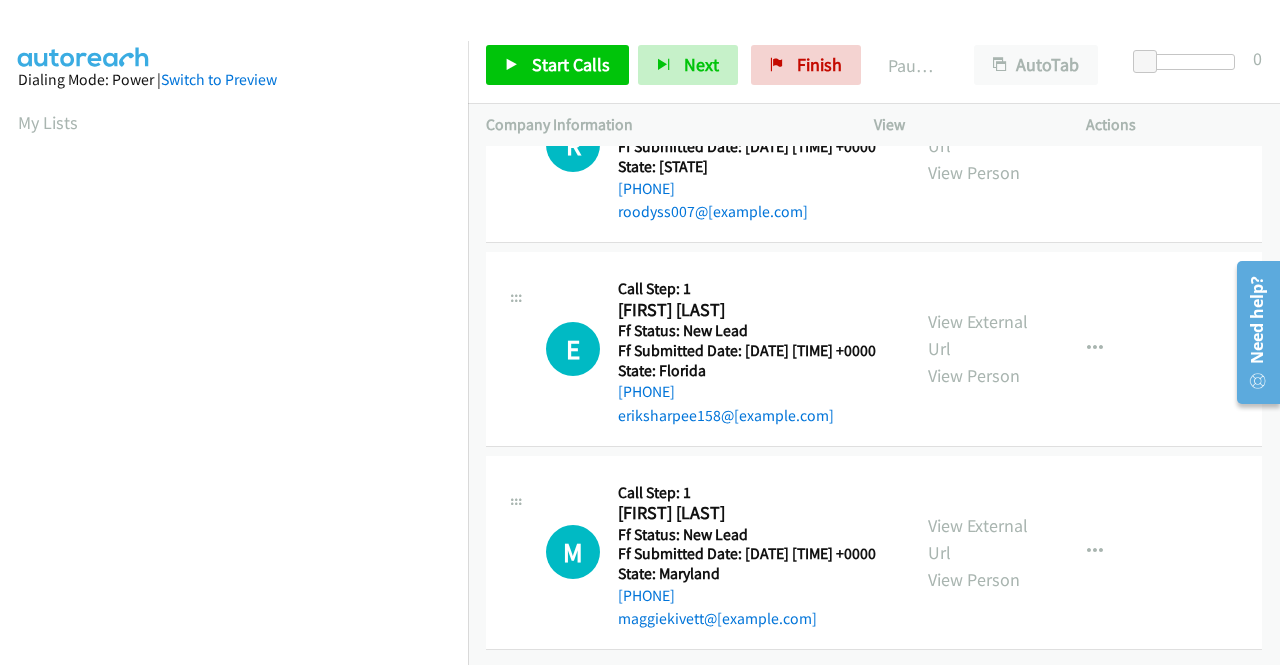scroll, scrollTop: 620, scrollLeft: 0, axis: vertical 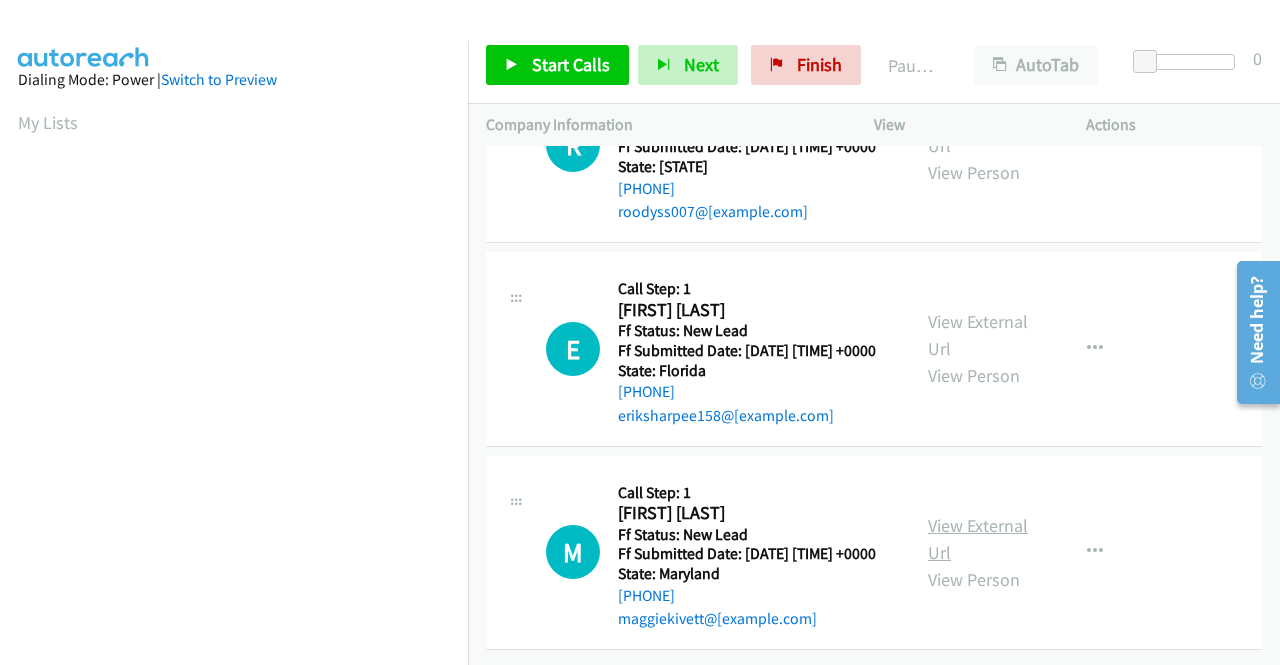 click on "View External Url" at bounding box center [978, 539] 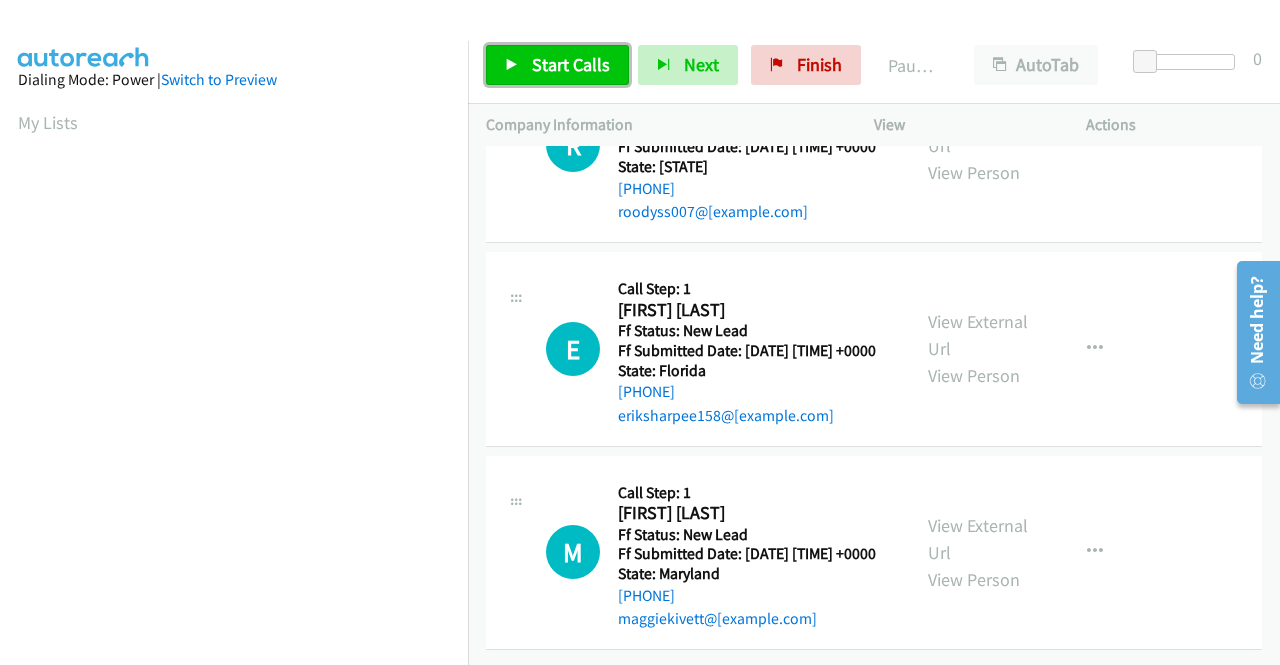 click on "Start Calls" at bounding box center [571, 64] 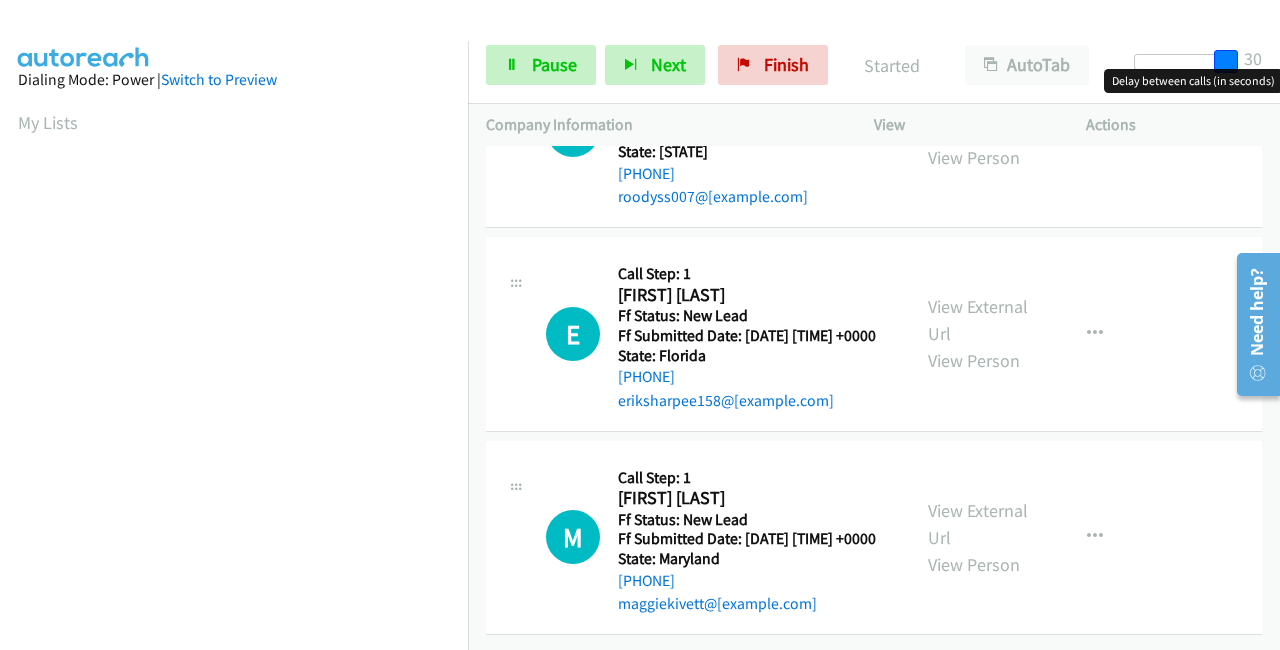 drag, startPoint x: 1138, startPoint y: 60, endPoint x: 1236, endPoint y: 60, distance: 98 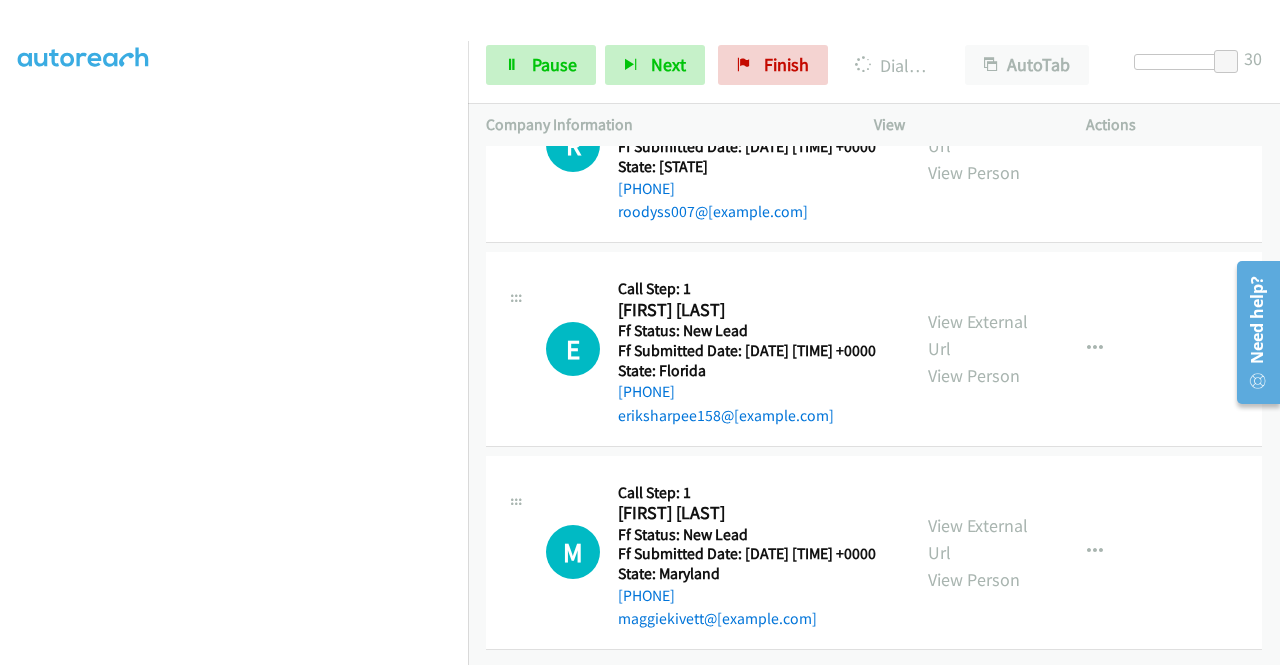 scroll, scrollTop: 456, scrollLeft: 0, axis: vertical 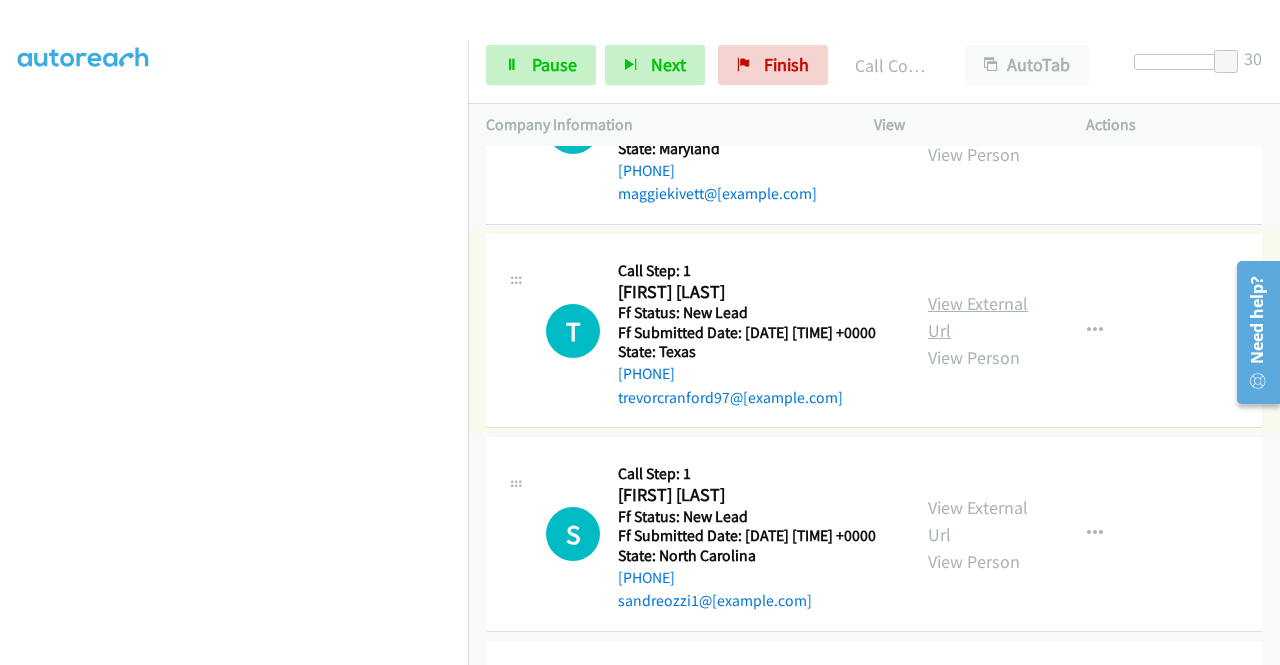 click on "View External Url" at bounding box center (978, 317) 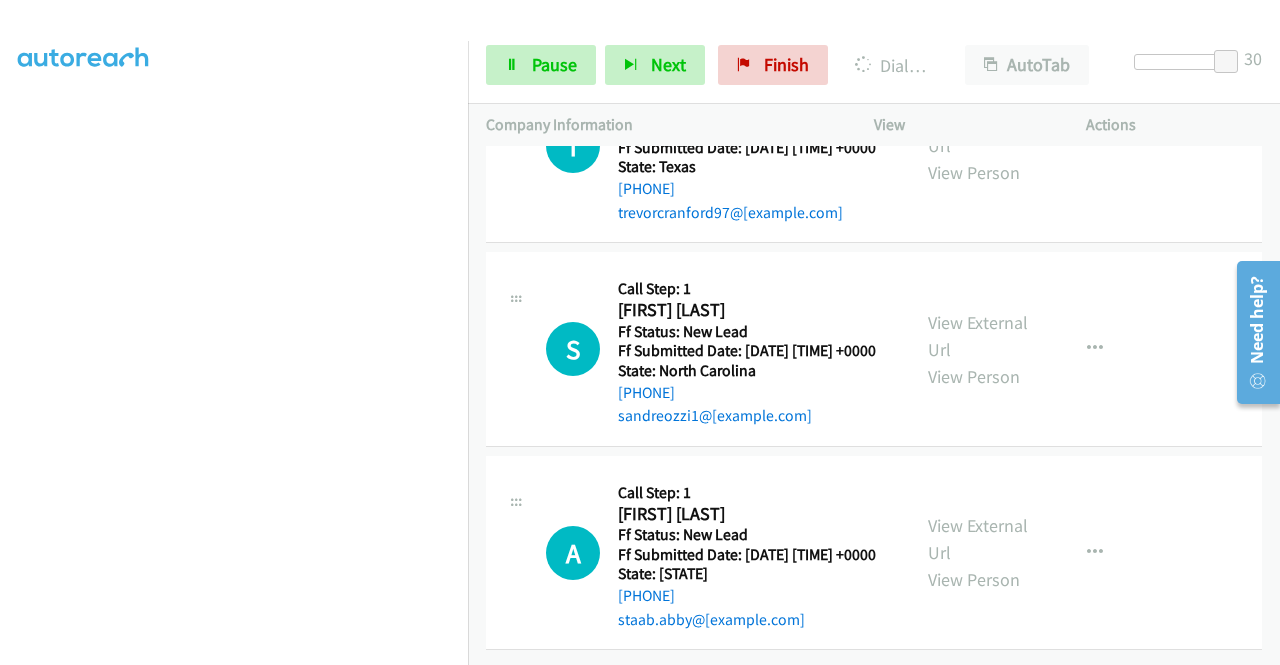scroll, scrollTop: 1362, scrollLeft: 0, axis: vertical 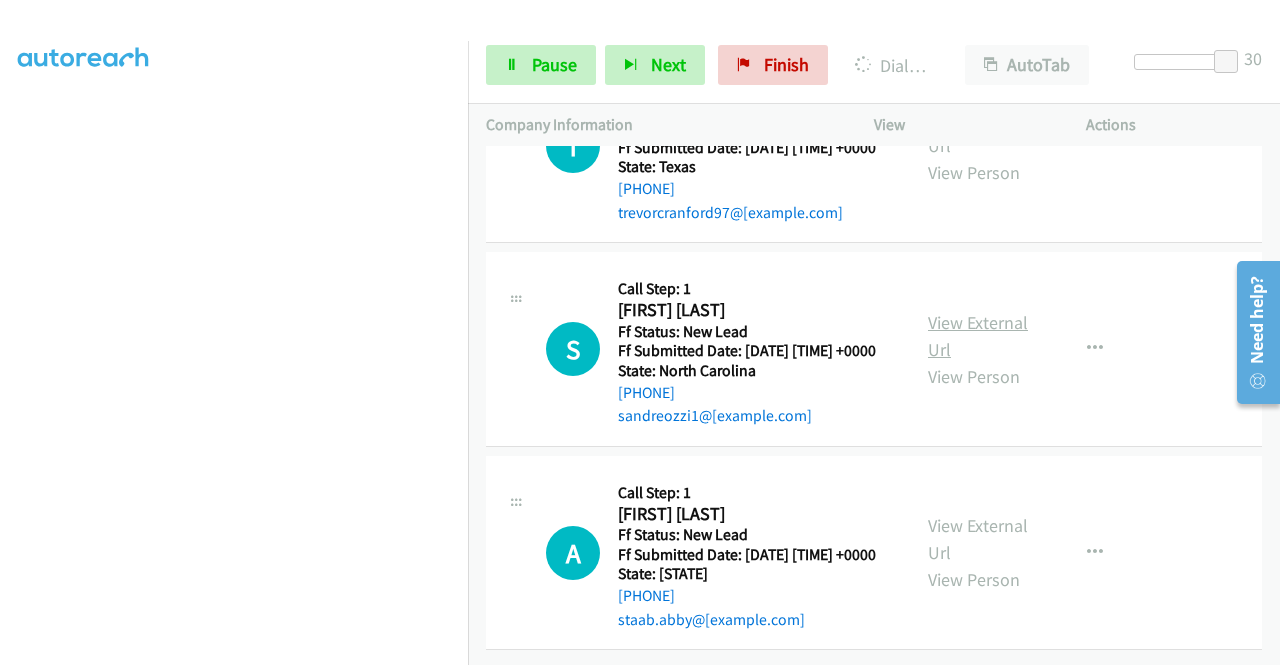 click on "View External Url" at bounding box center [978, 336] 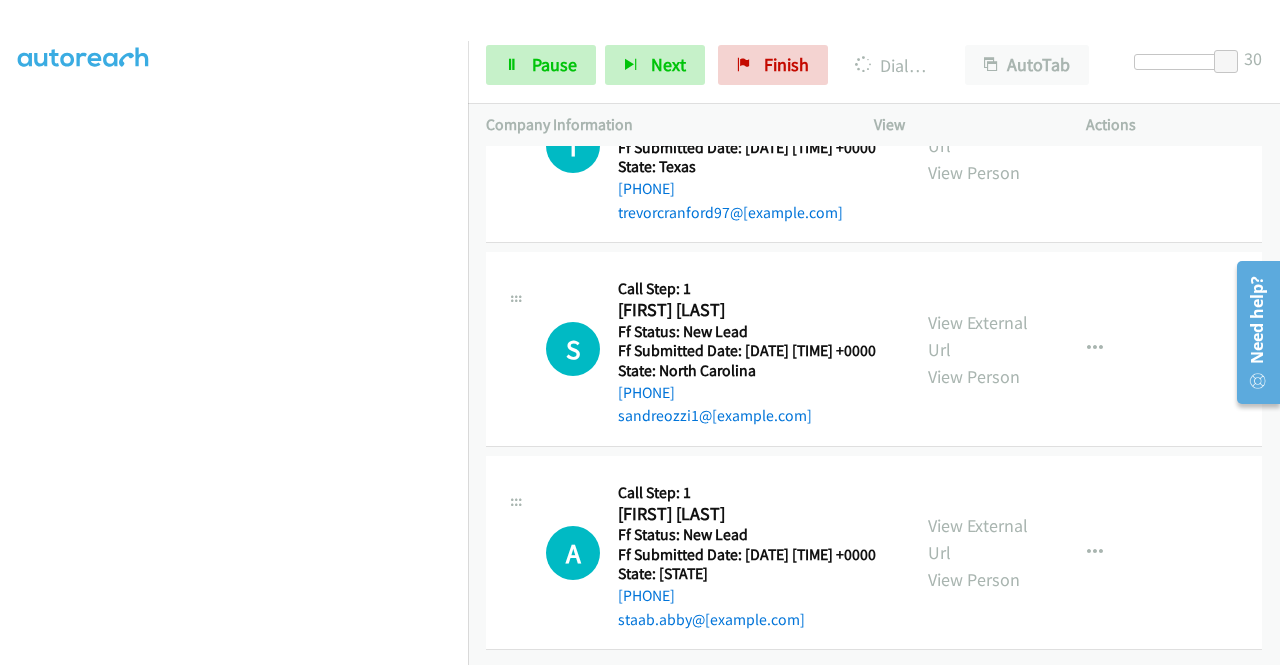 scroll, scrollTop: 1416, scrollLeft: 0, axis: vertical 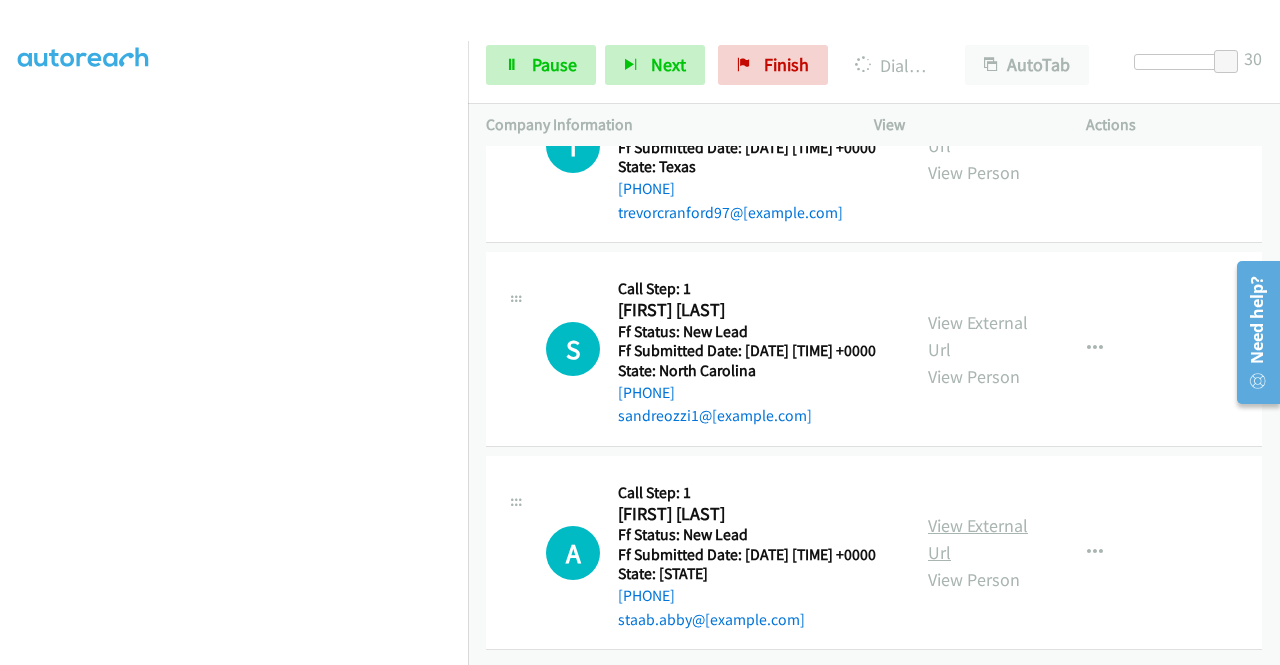 click on "View External Url" at bounding box center [978, 539] 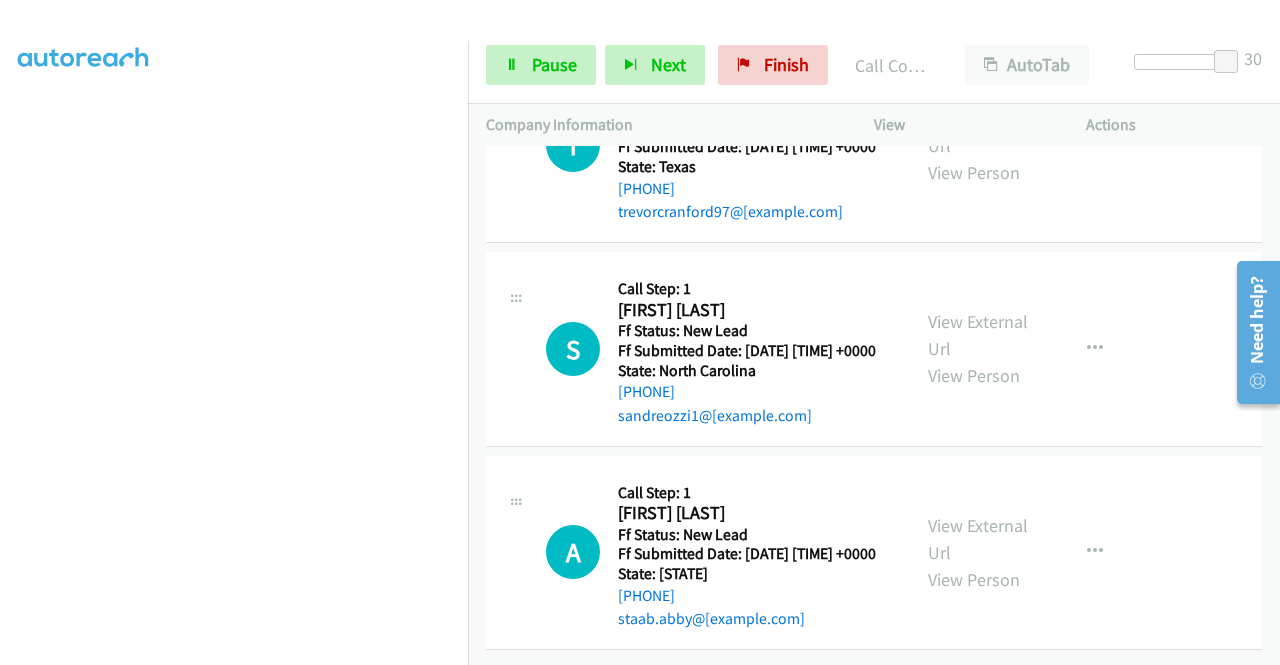 scroll, scrollTop: 1258, scrollLeft: 0, axis: vertical 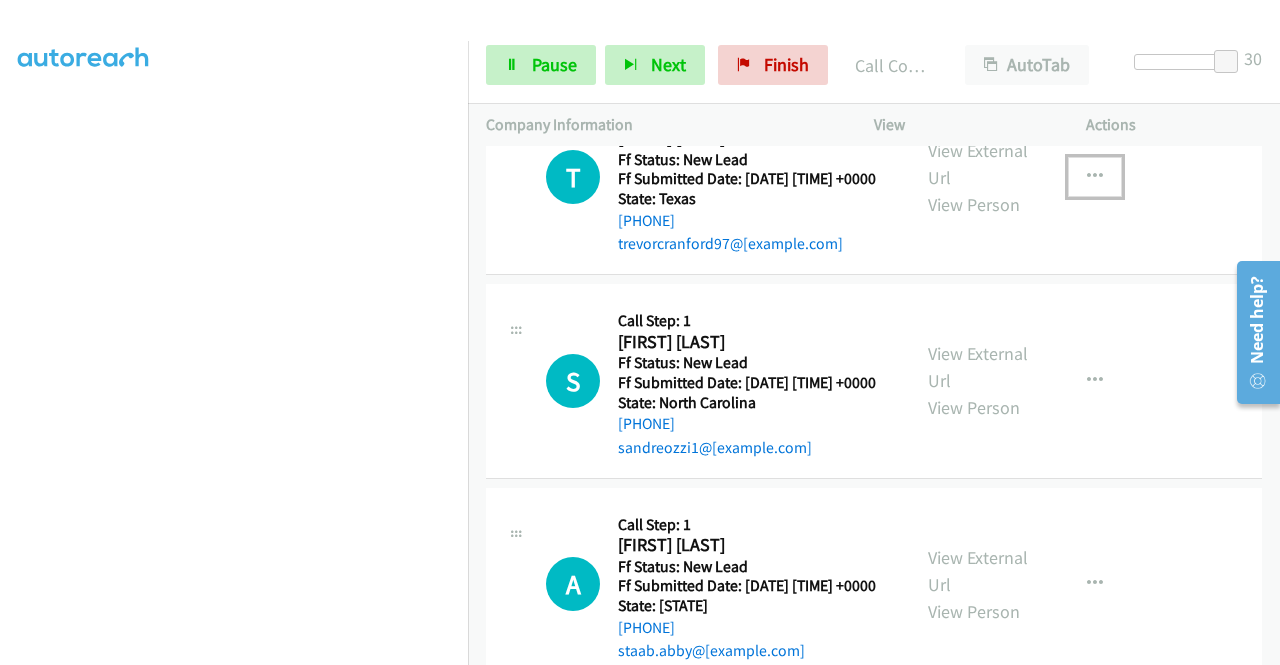 click at bounding box center (1095, 177) 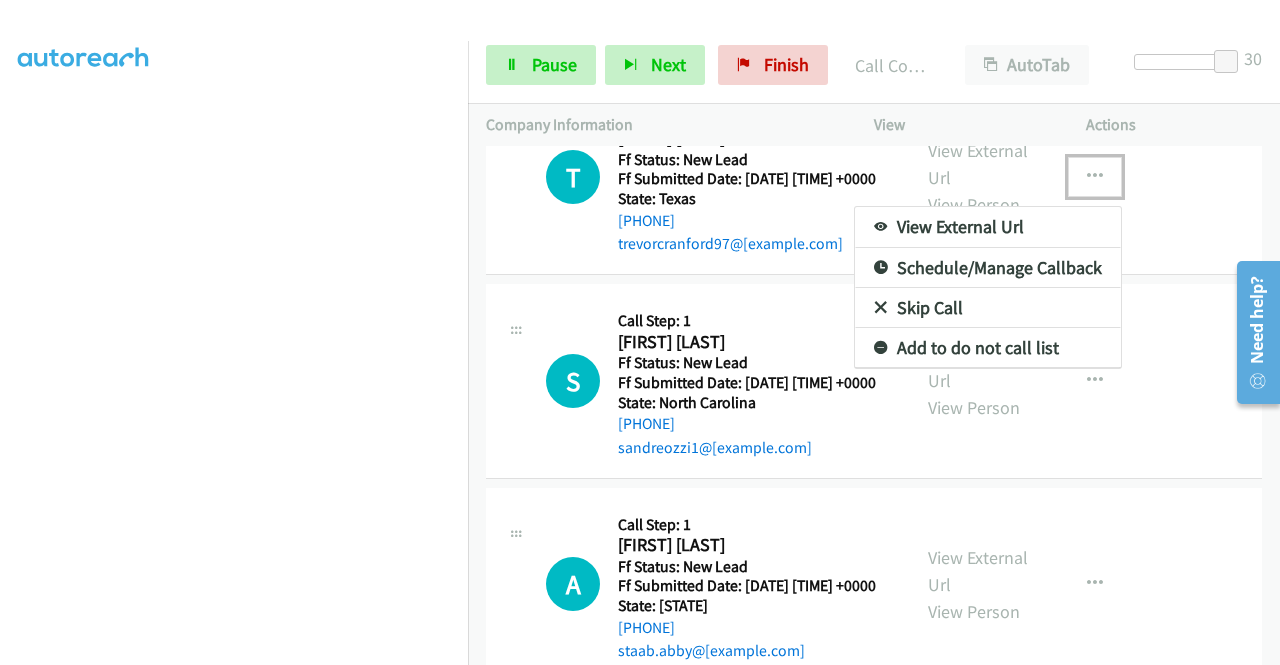 click on "Skip Call" at bounding box center [988, 308] 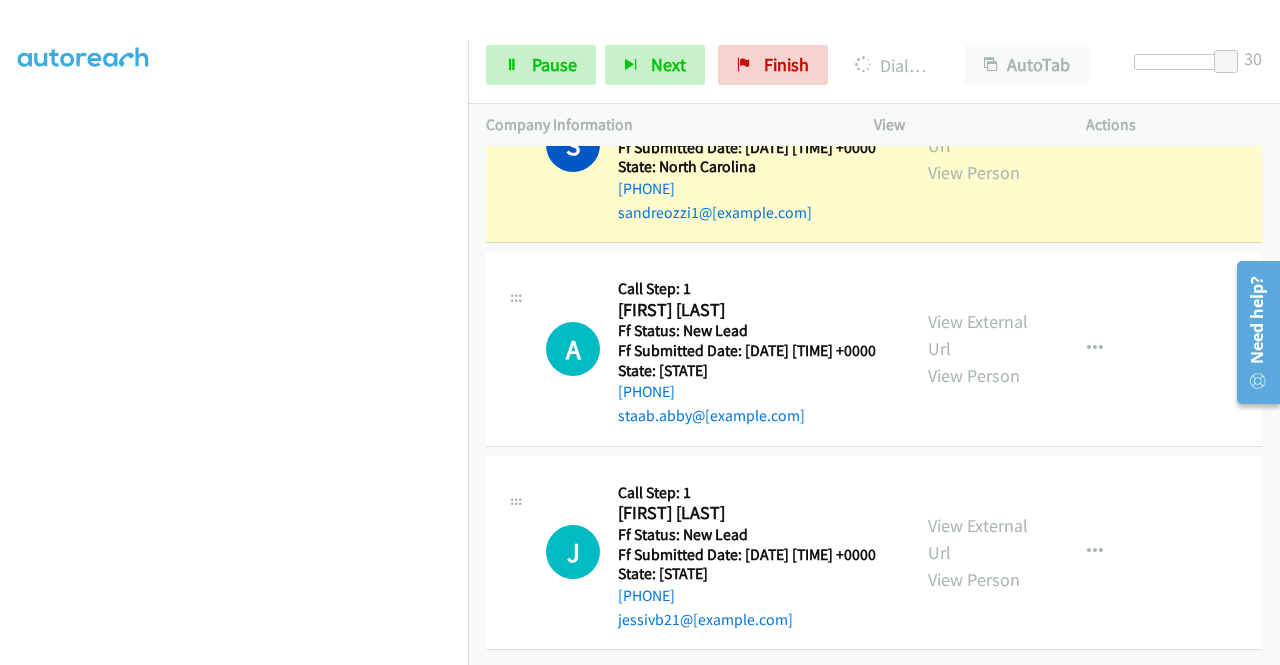 scroll, scrollTop: 1658, scrollLeft: 0, axis: vertical 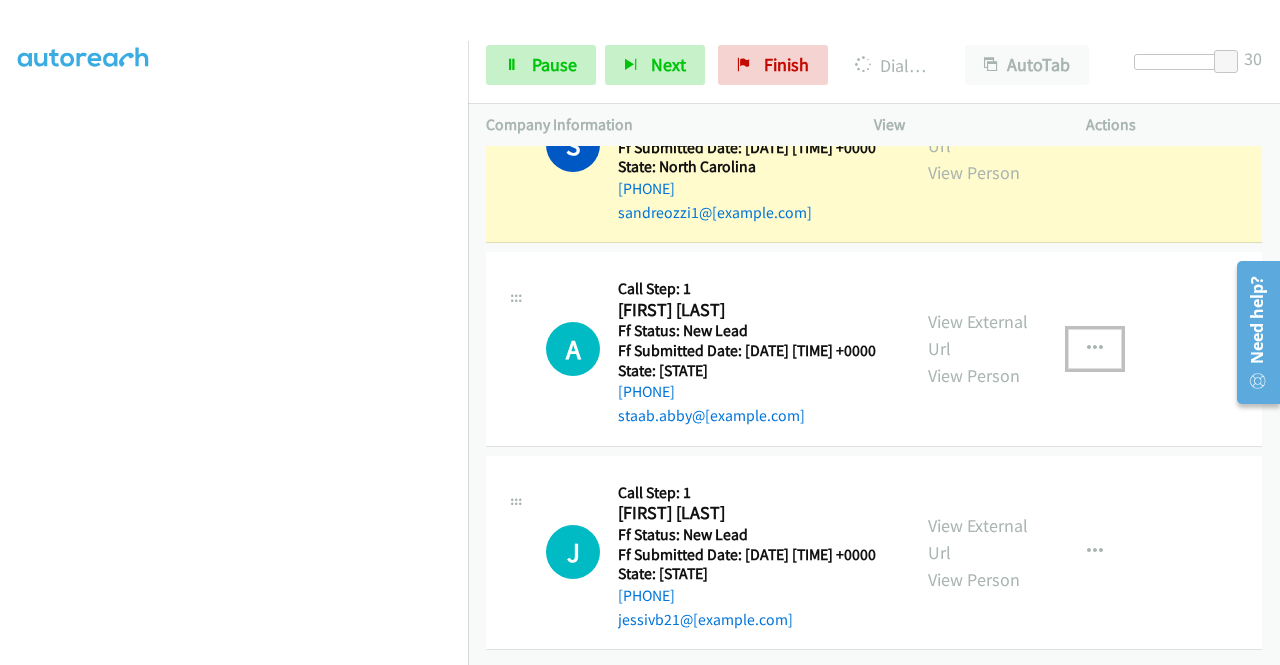 click at bounding box center (1095, 349) 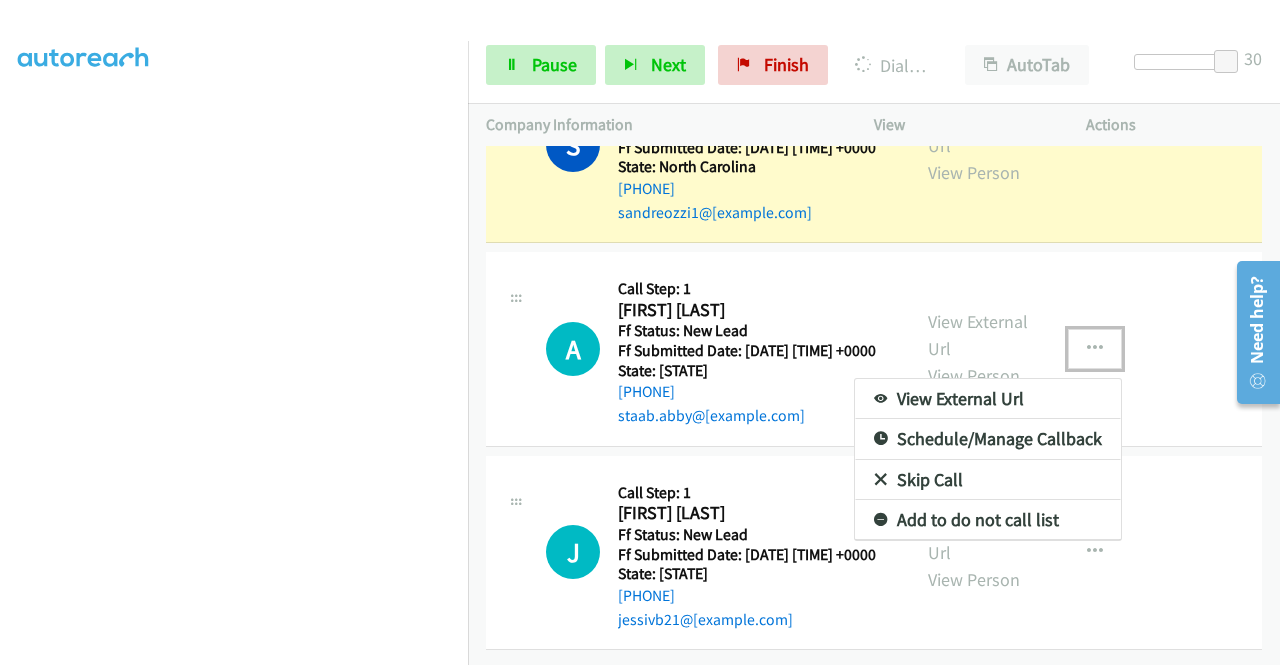 click on "Skip Call" at bounding box center (988, 480) 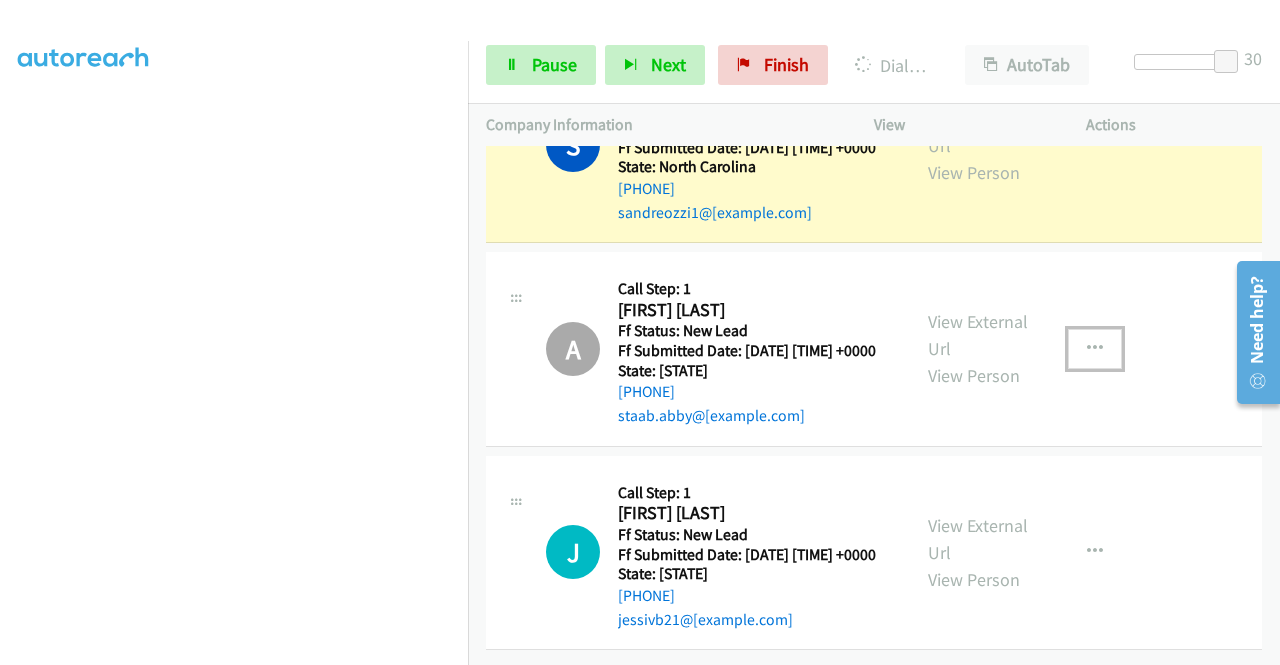 scroll, scrollTop: 1723, scrollLeft: 0, axis: vertical 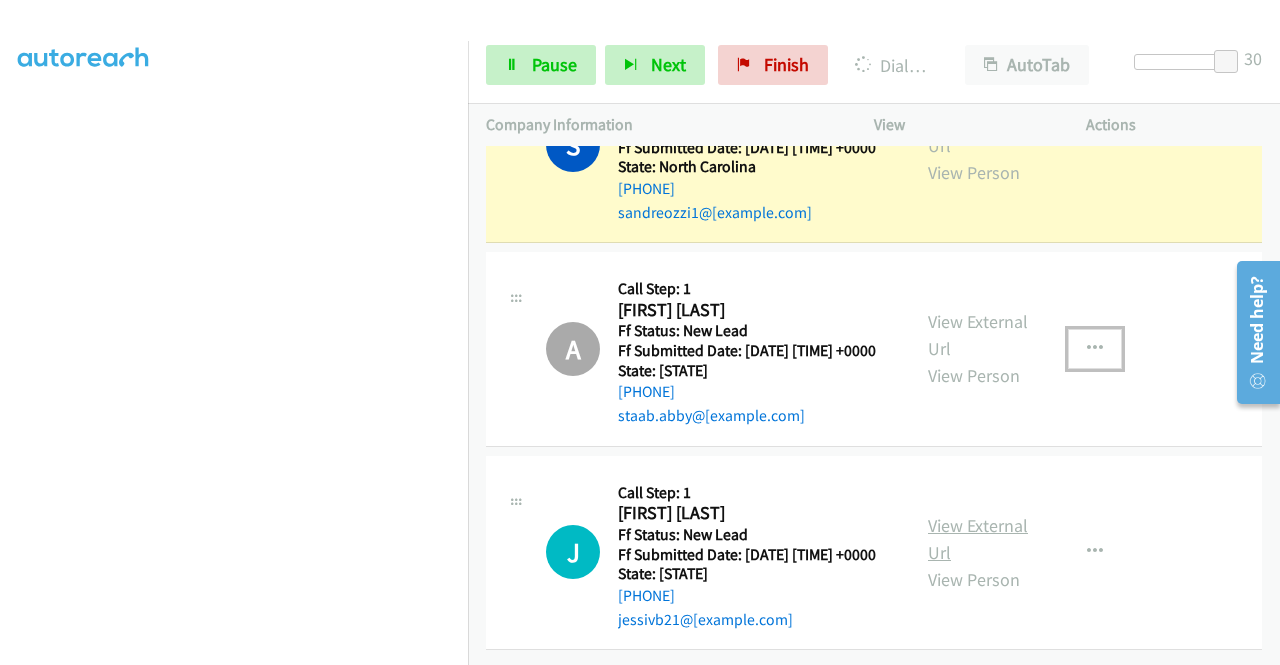 click on "View External Url" at bounding box center [978, 539] 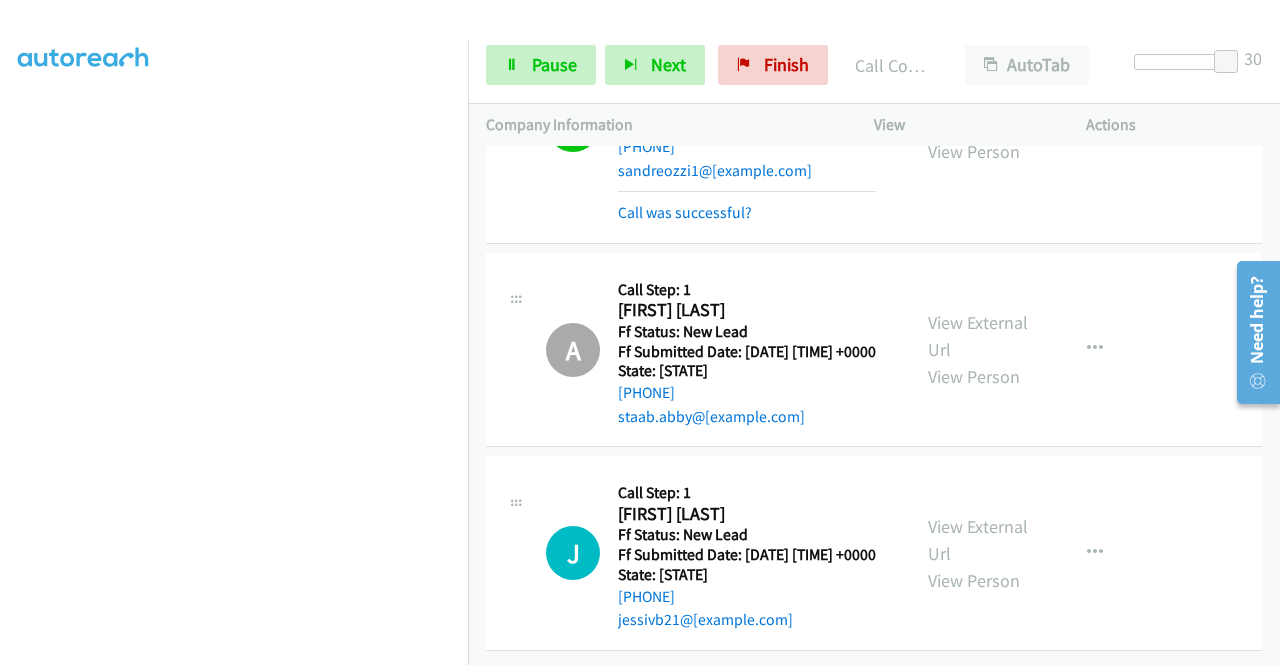 scroll, scrollTop: 1765, scrollLeft: 0, axis: vertical 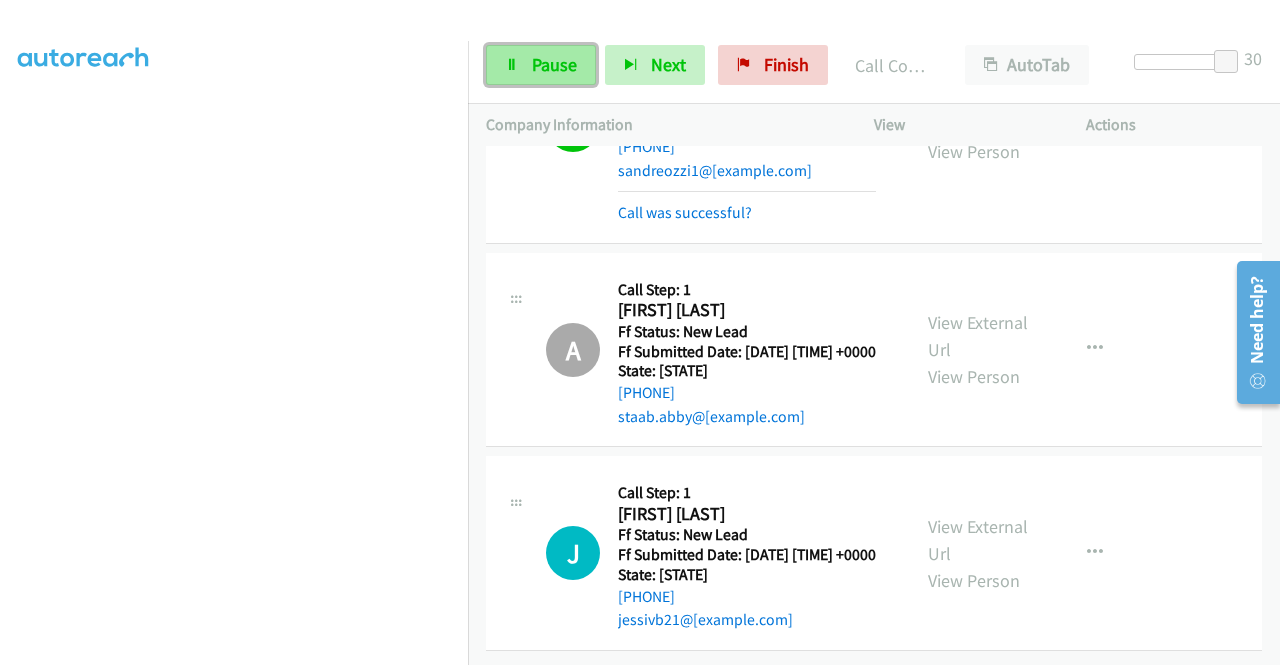click on "Pause" at bounding box center (554, 64) 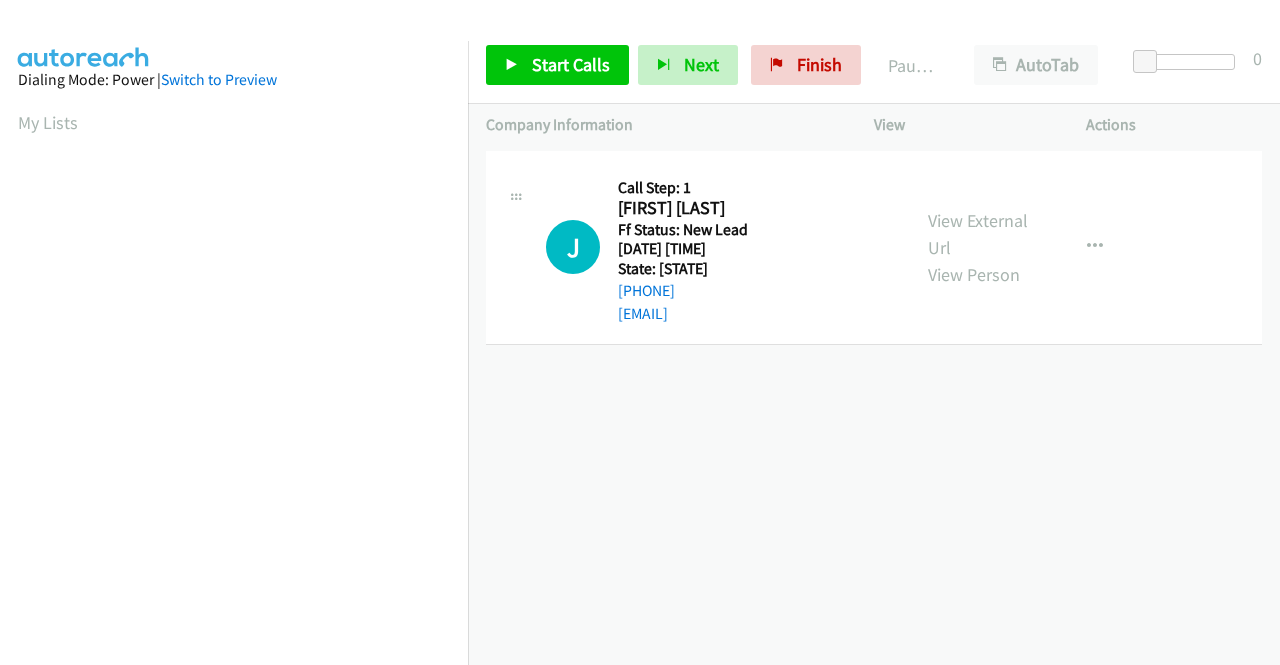 scroll, scrollTop: 0, scrollLeft: 0, axis: both 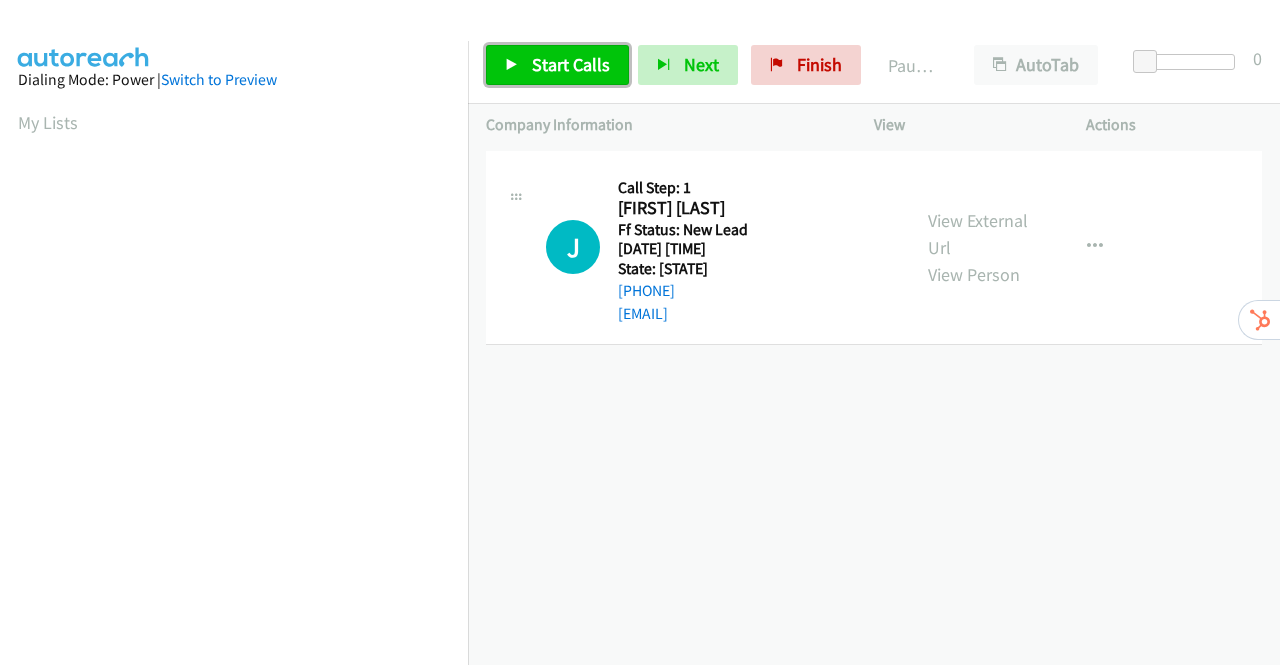 drag, startPoint x: 552, startPoint y: 65, endPoint x: 550, endPoint y: 55, distance: 10.198039 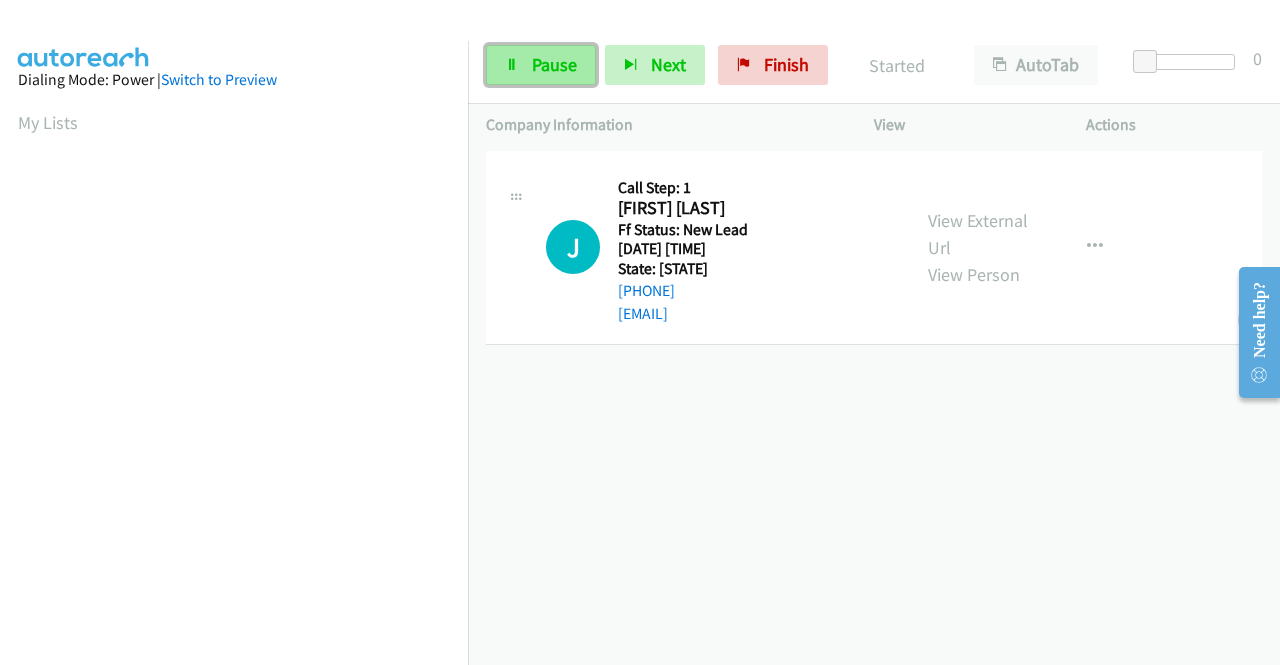 click on "Pause" at bounding box center [554, 64] 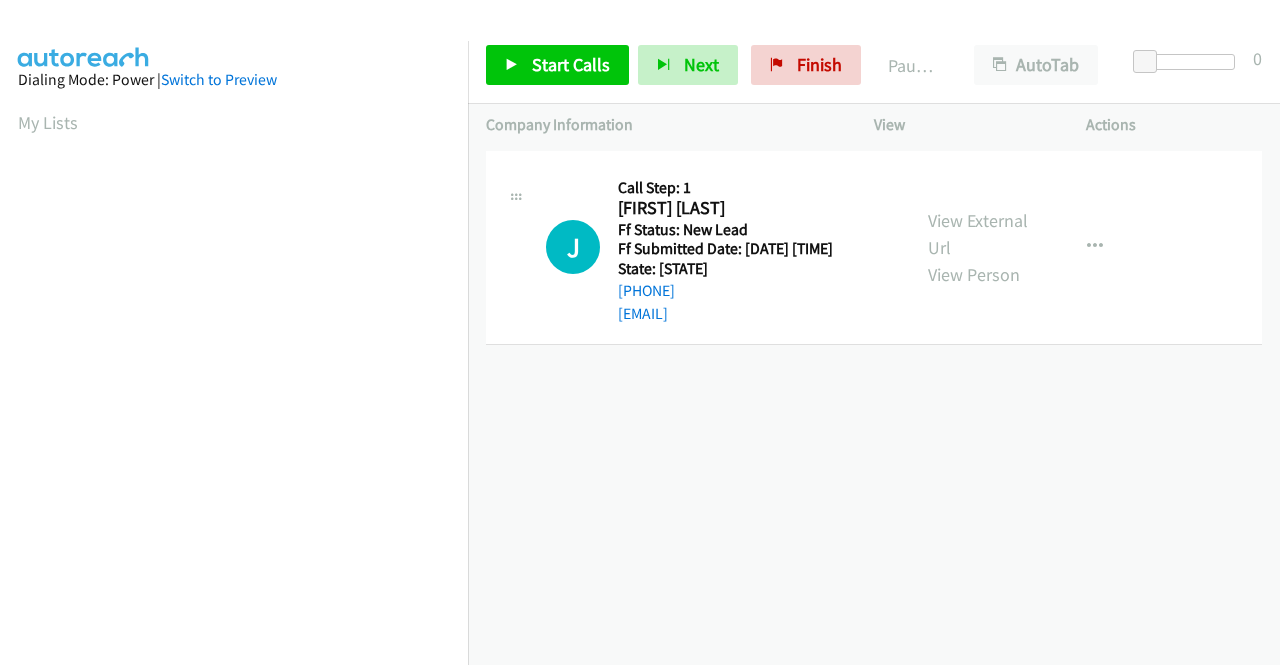 scroll, scrollTop: 0, scrollLeft: 0, axis: both 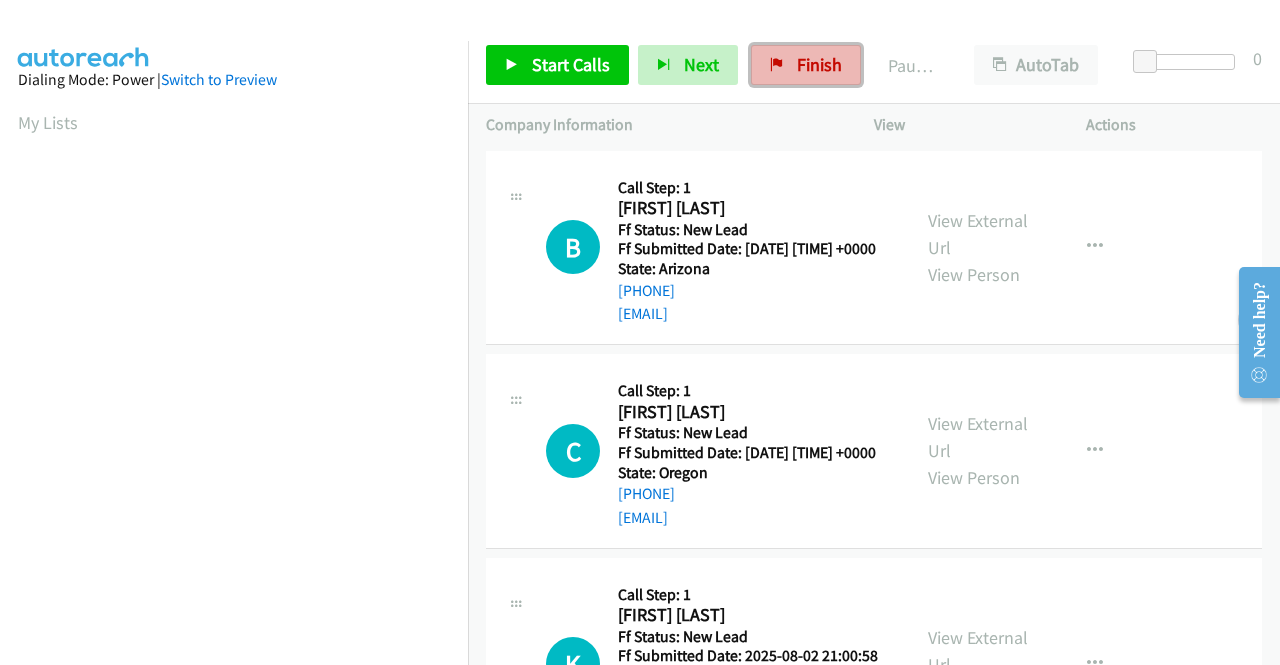 click on "Finish" at bounding box center [819, 64] 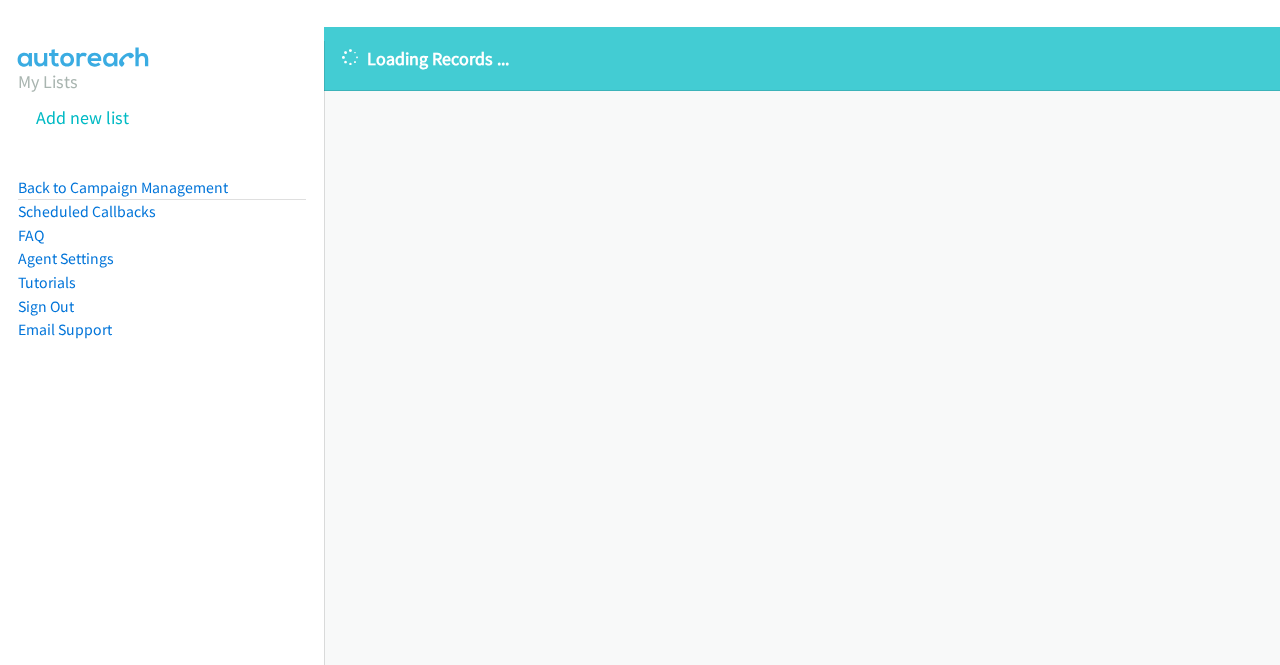 scroll, scrollTop: 0, scrollLeft: 0, axis: both 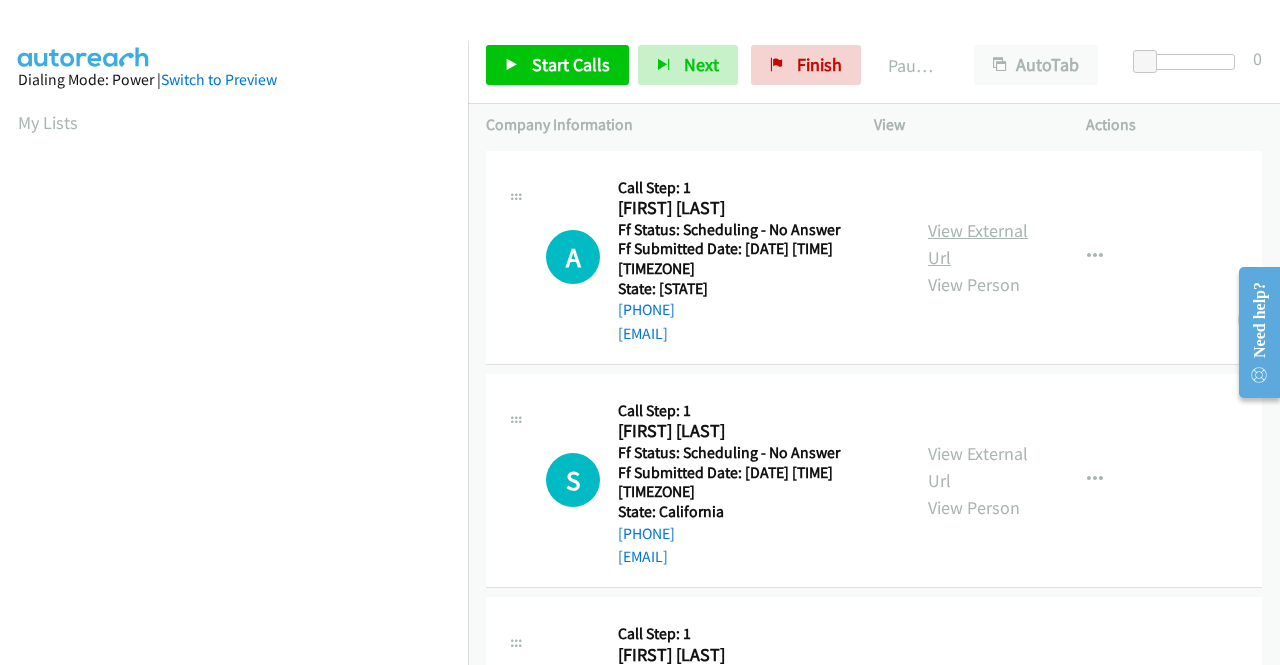 click on "View External Url" at bounding box center [978, 244] 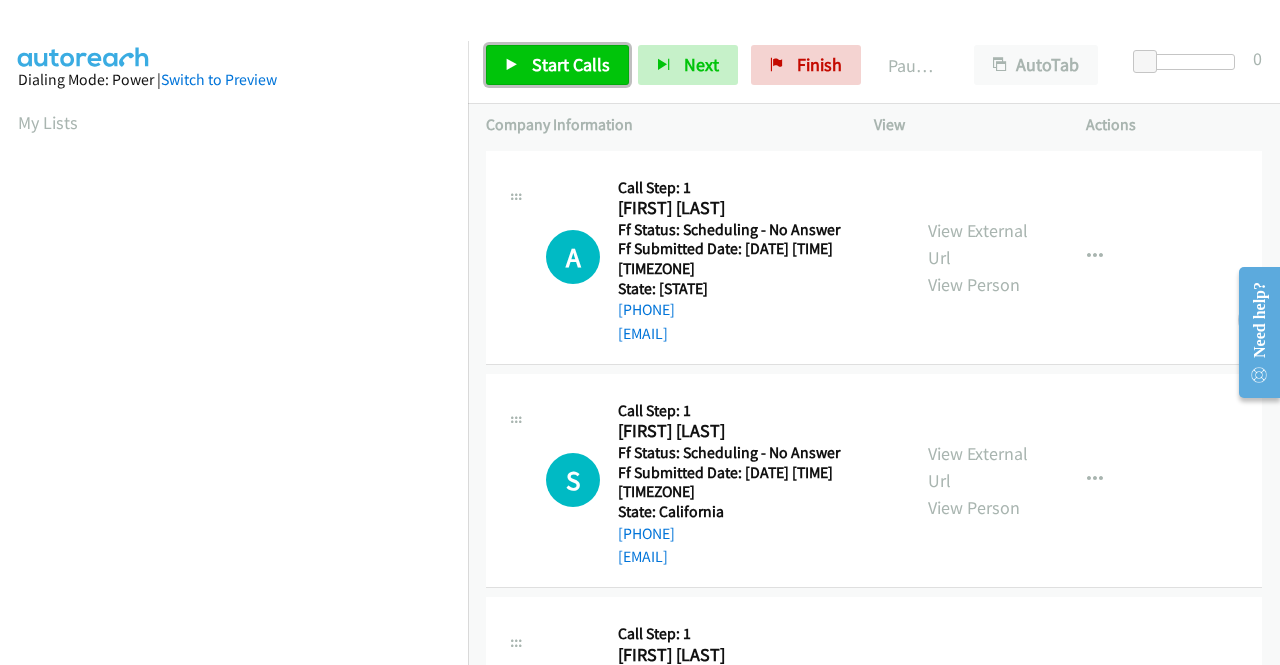 click on "Start Calls" at bounding box center (571, 64) 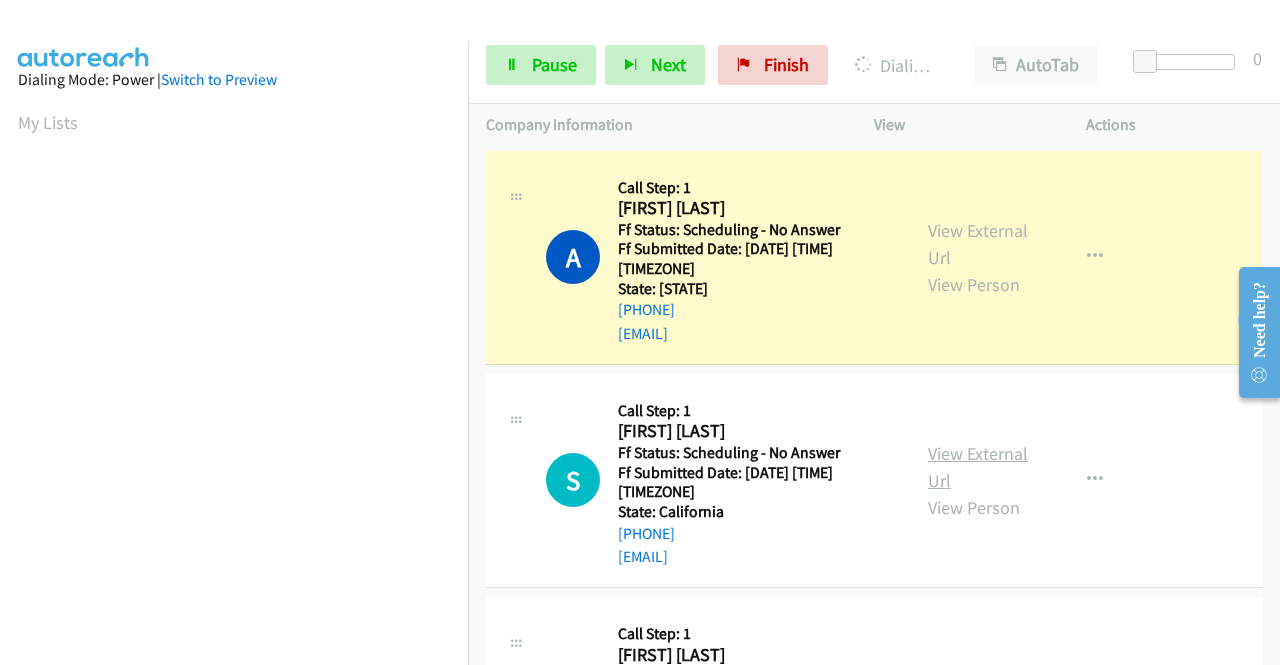 click on "View External Url" at bounding box center (978, 467) 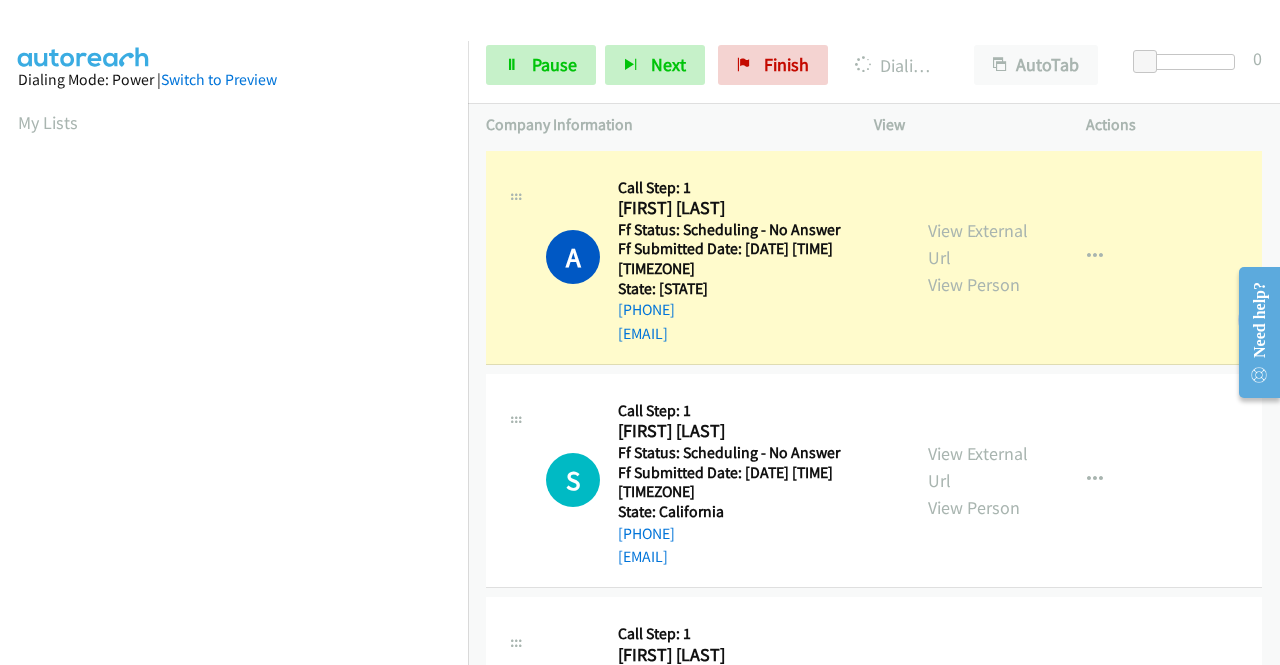 scroll, scrollTop: 100, scrollLeft: 0, axis: vertical 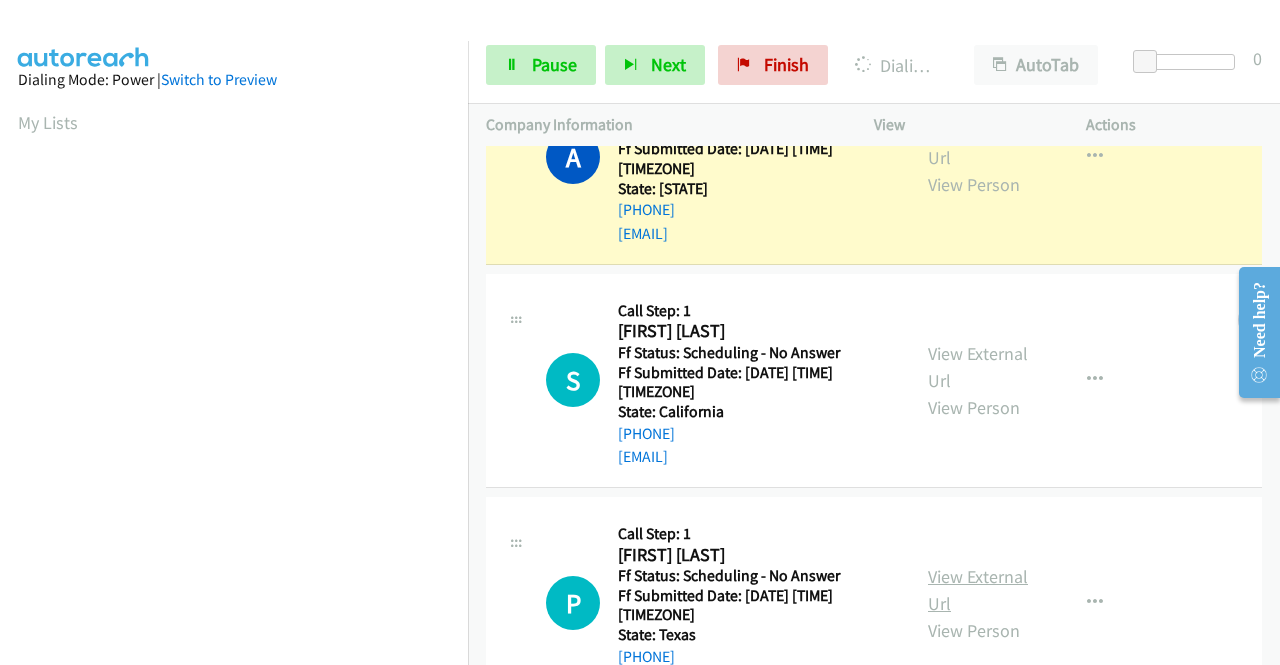 click on "View External Url" at bounding box center (978, 590) 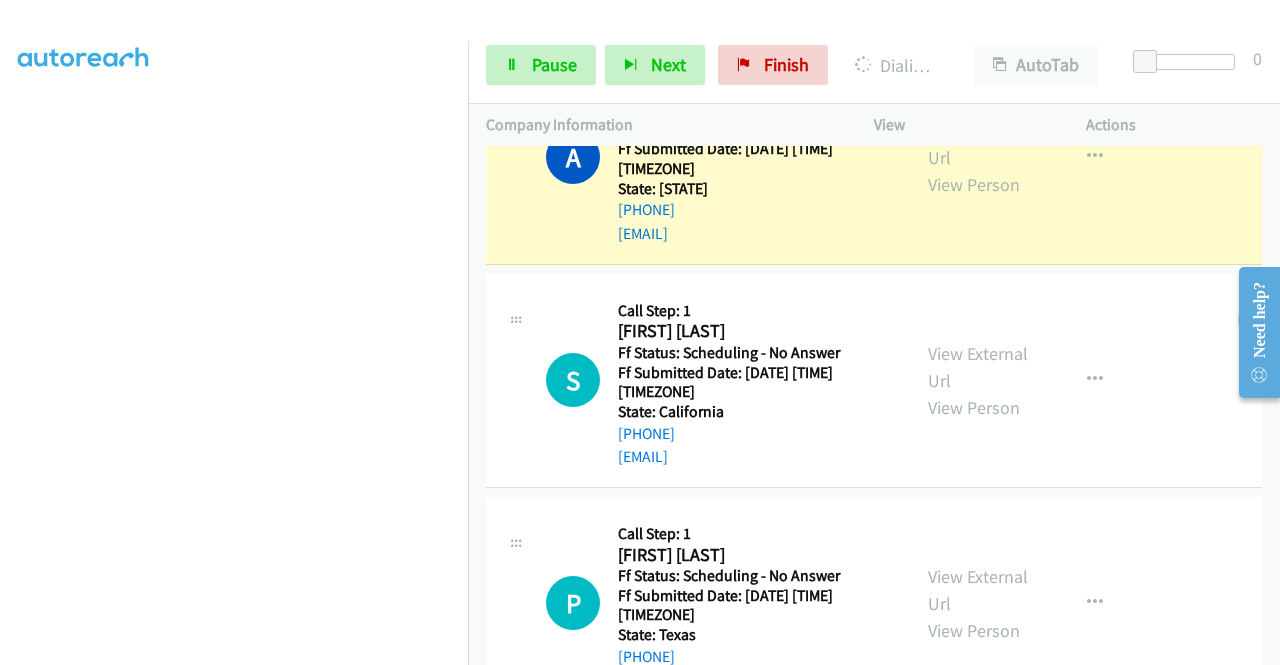 scroll, scrollTop: 413, scrollLeft: 0, axis: vertical 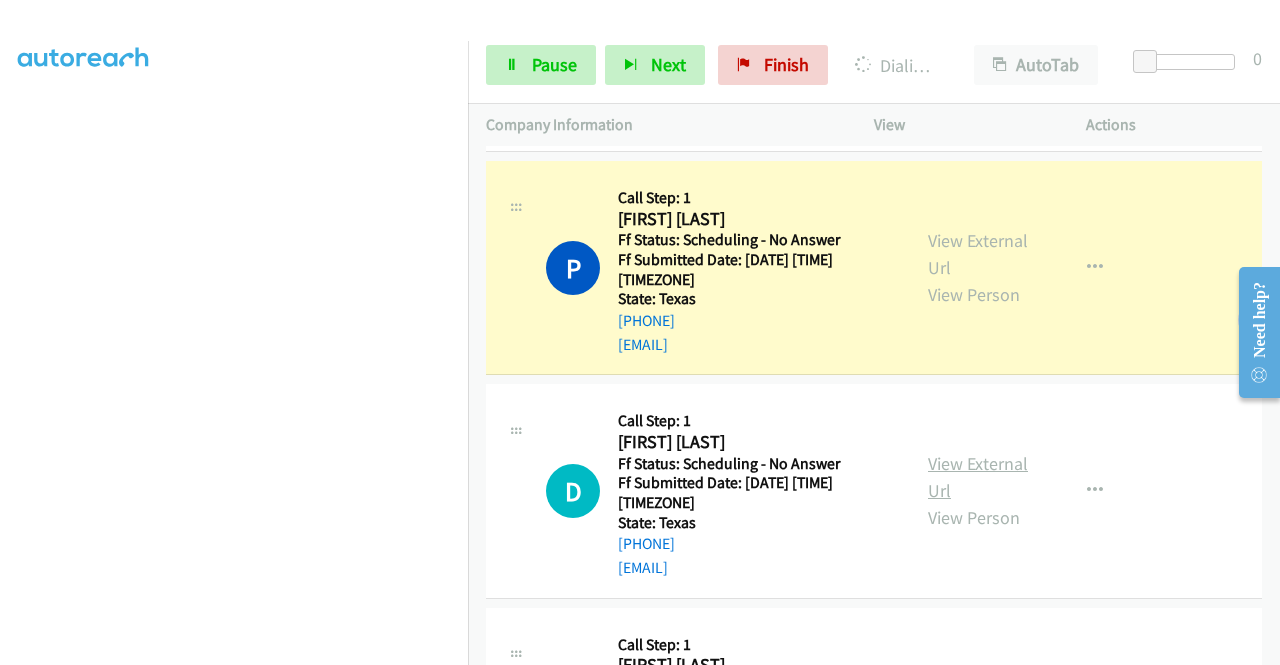 click on "View External Url" at bounding box center [978, 477] 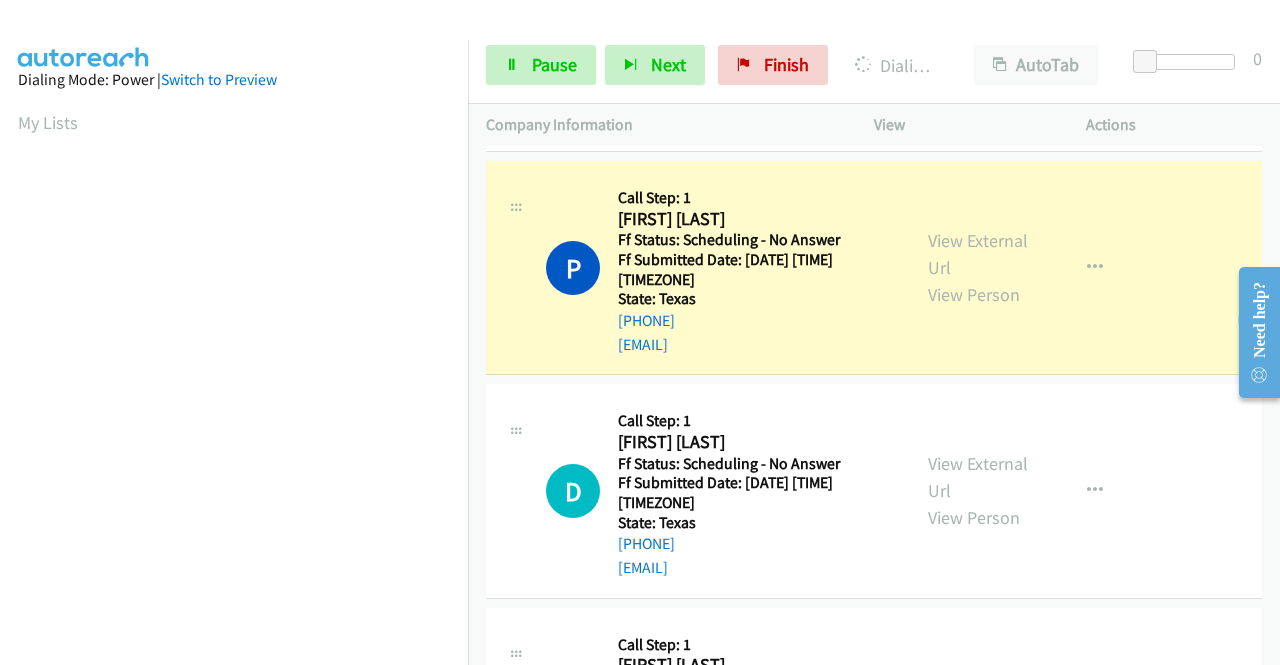 scroll, scrollTop: 456, scrollLeft: 0, axis: vertical 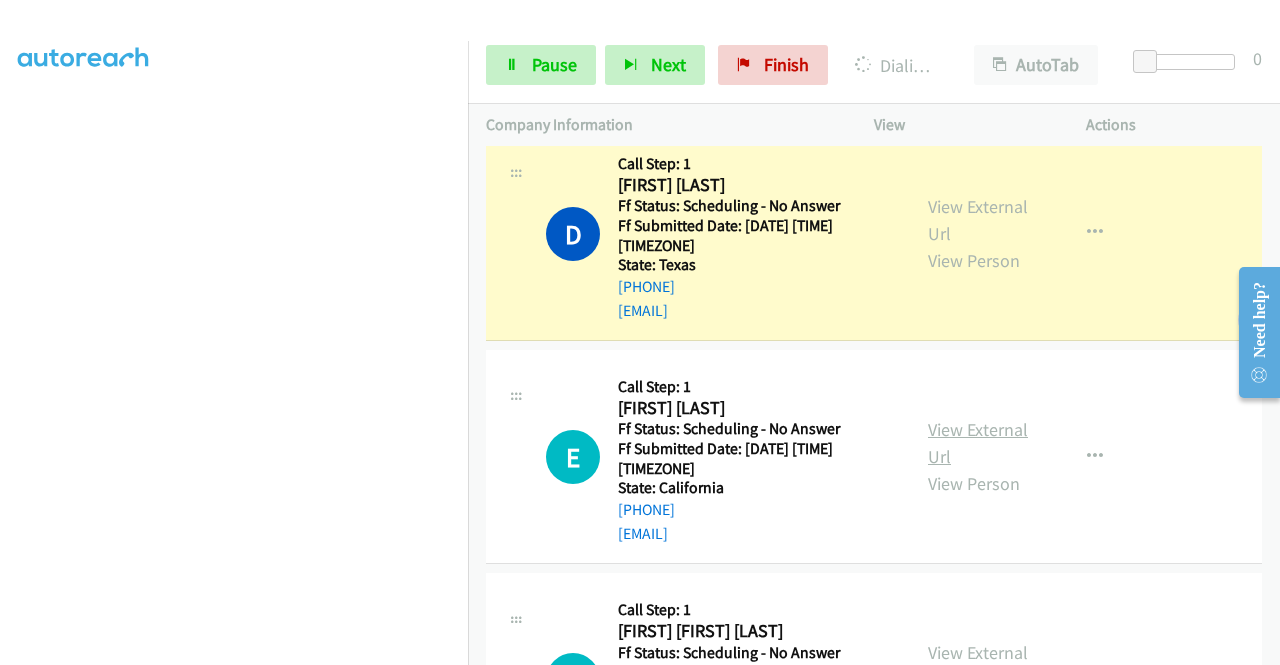 click on "View External Url" at bounding box center [978, 443] 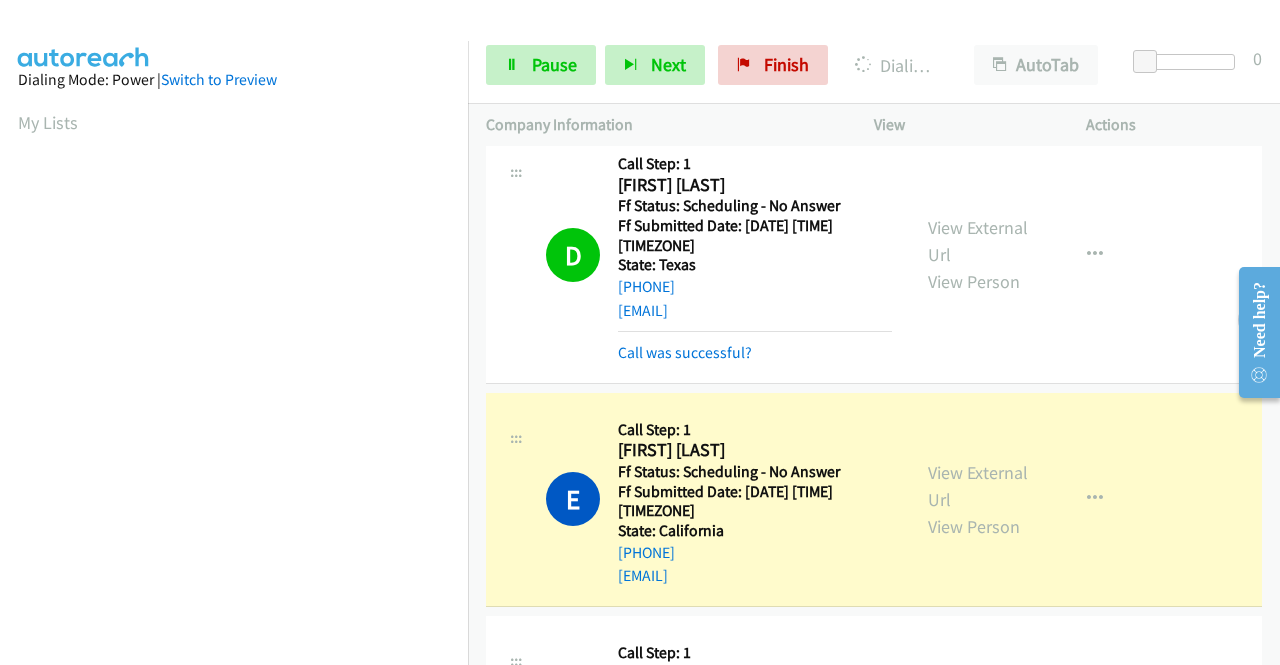 scroll, scrollTop: 456, scrollLeft: 0, axis: vertical 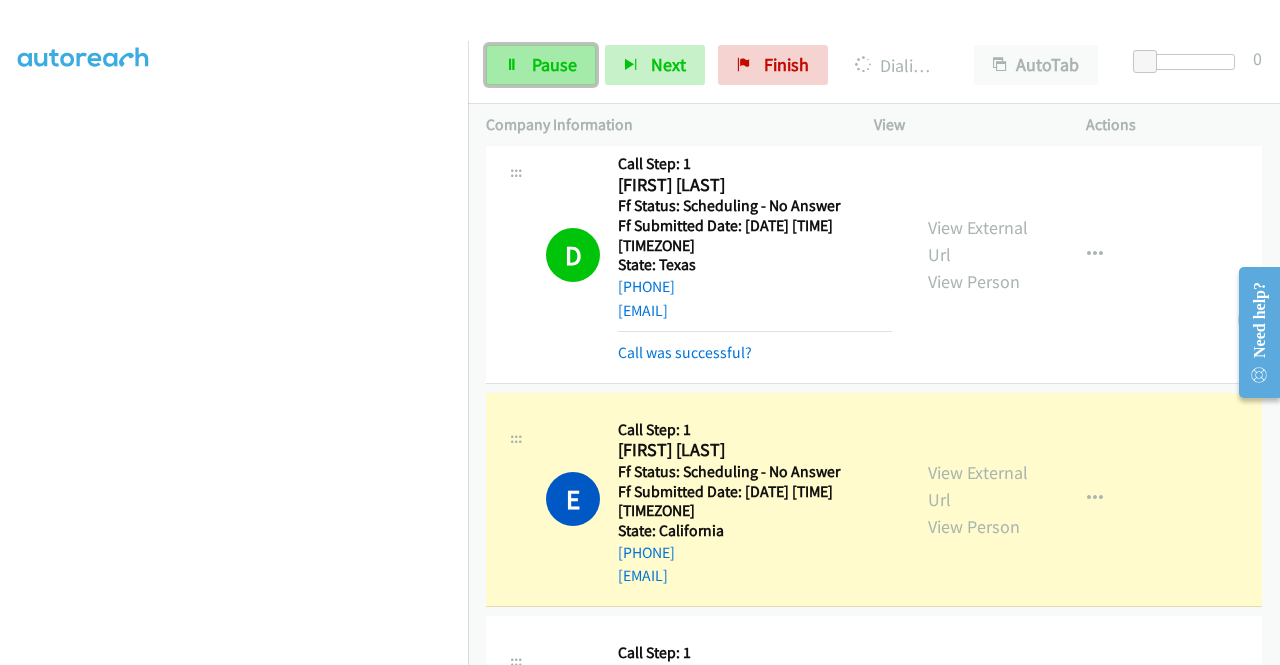 click on "Pause" at bounding box center [554, 64] 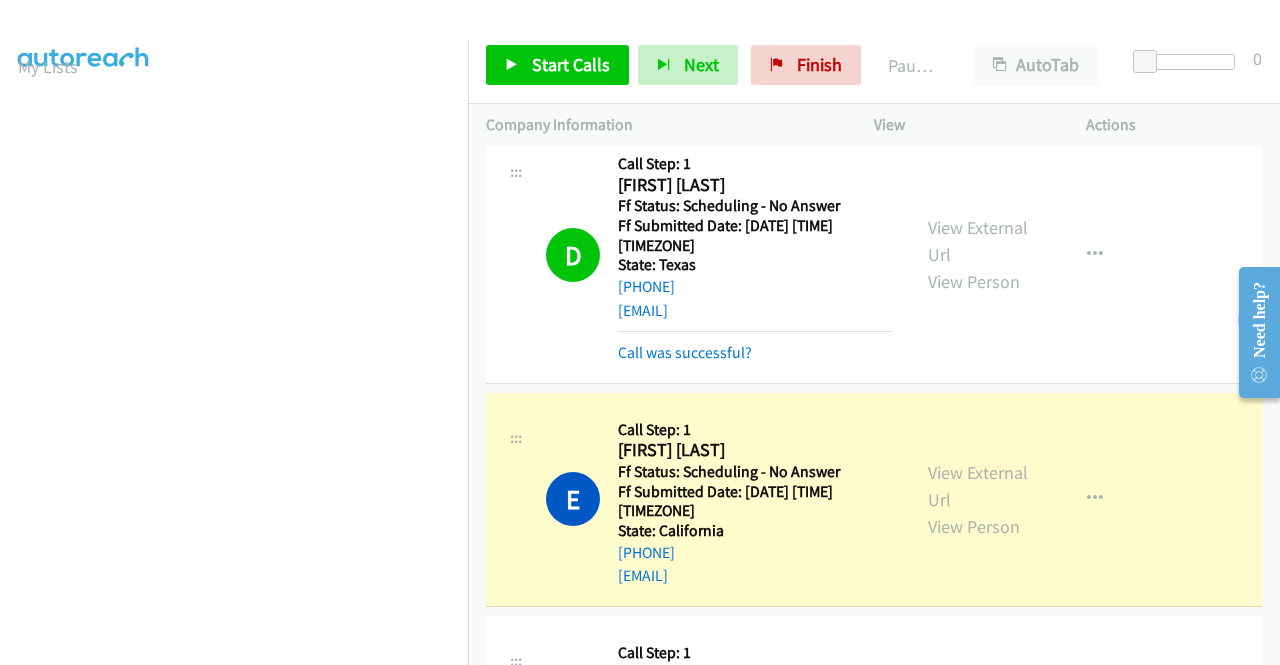 scroll, scrollTop: 456, scrollLeft: 0, axis: vertical 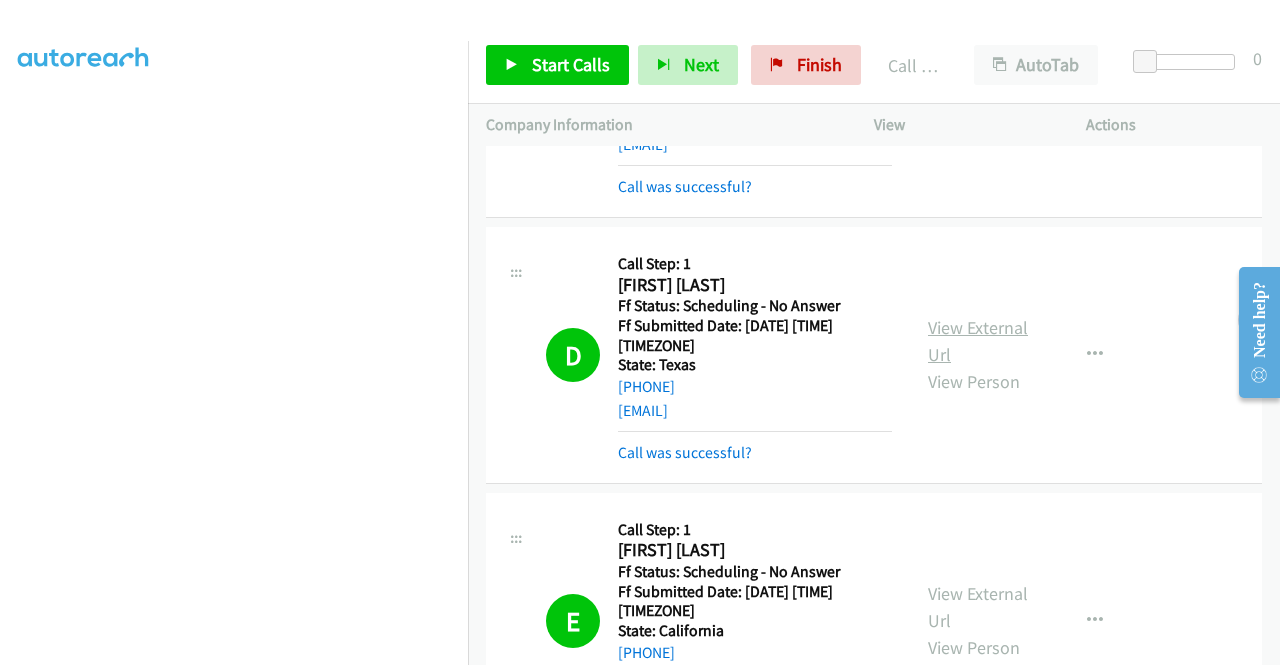 click on "View External Url" at bounding box center [978, 341] 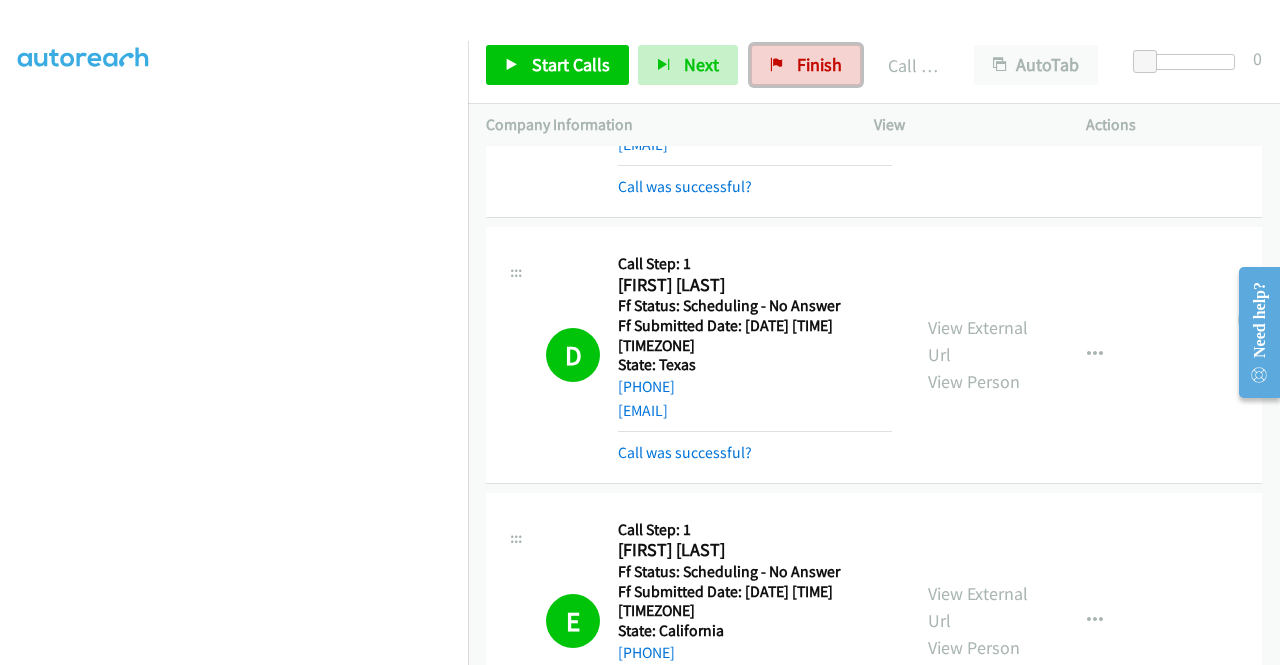 drag, startPoint x: 813, startPoint y: 61, endPoint x: 700, endPoint y: 101, distance: 119.870766 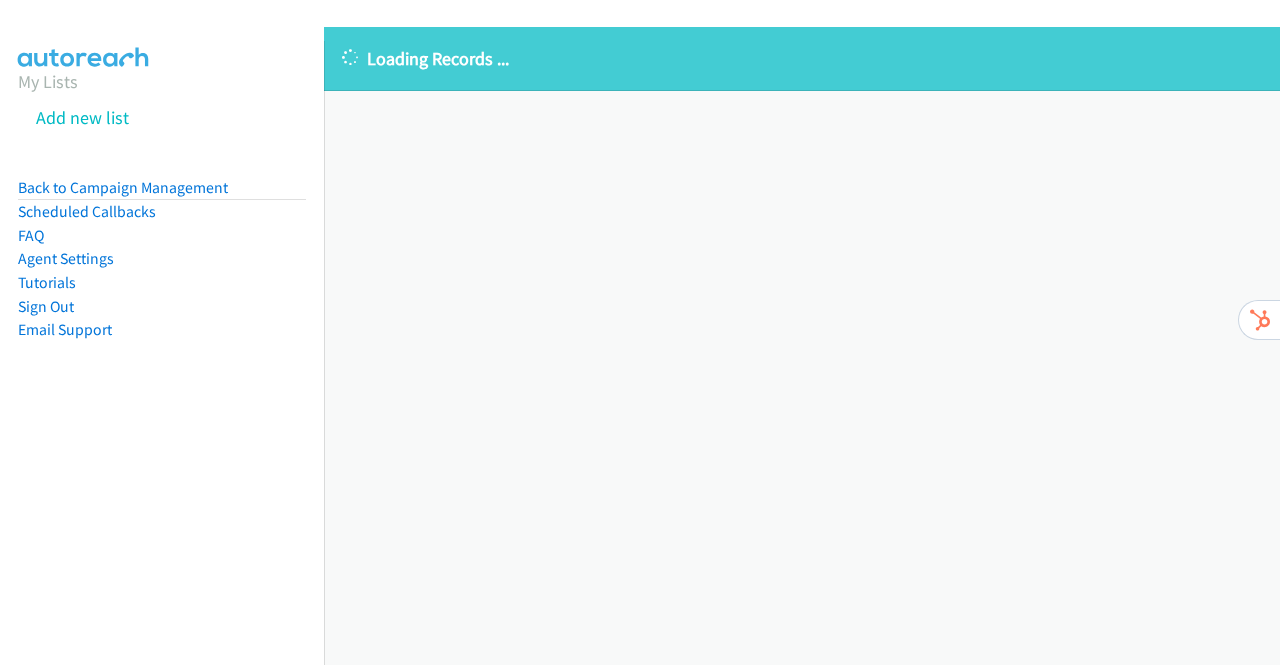 scroll, scrollTop: 0, scrollLeft: 0, axis: both 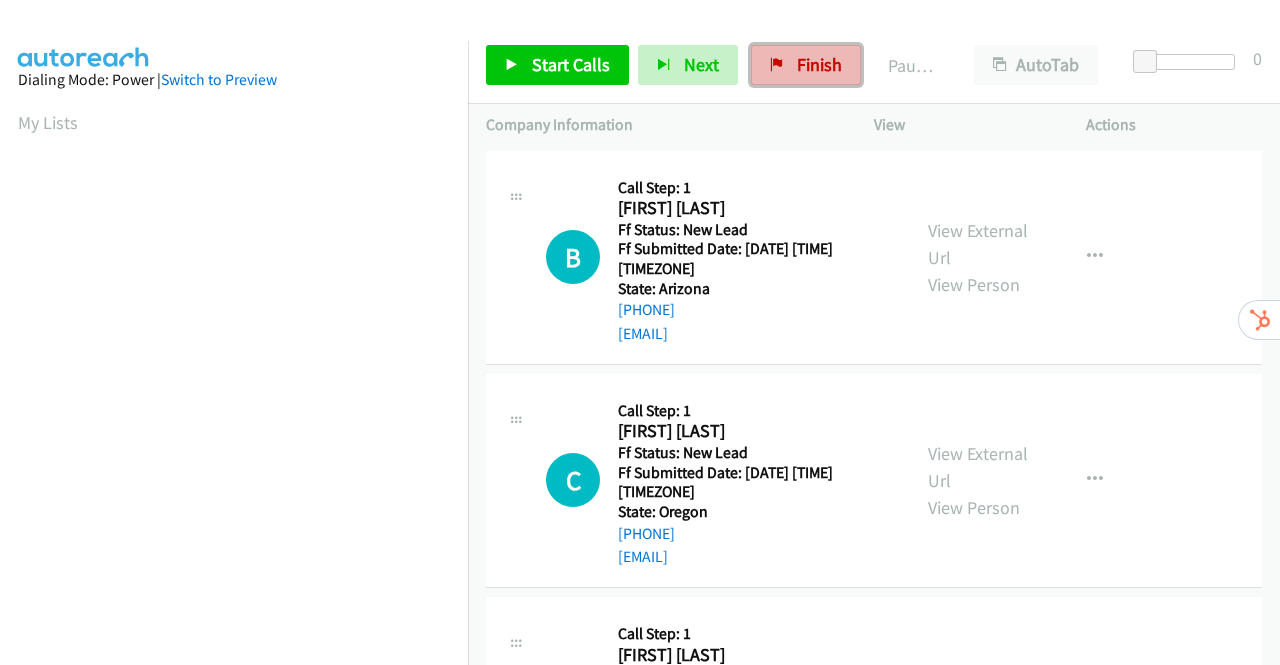 click on "Finish" at bounding box center (819, 64) 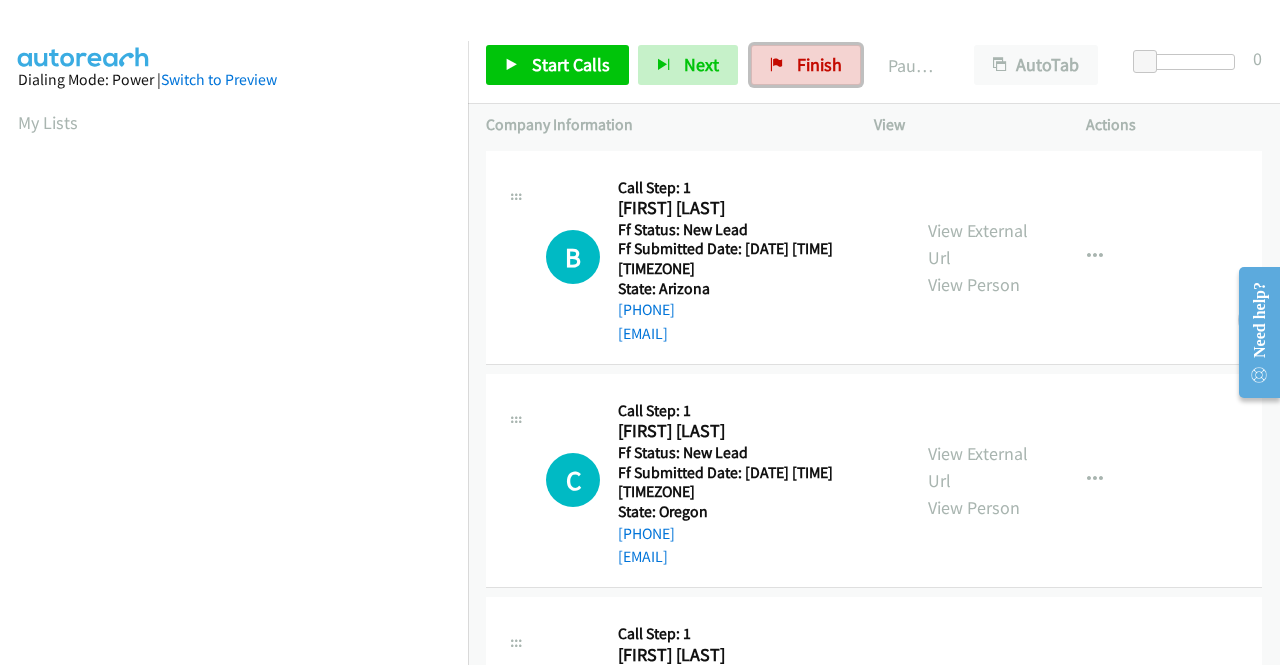 scroll, scrollTop: 0, scrollLeft: 0, axis: both 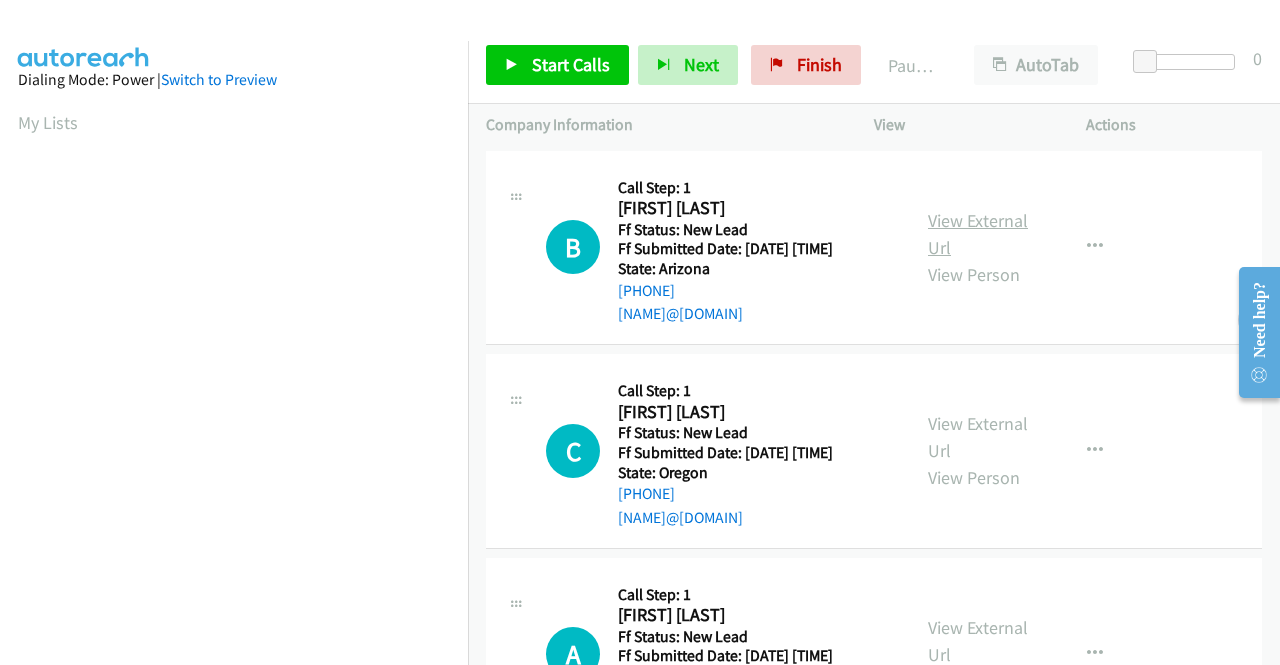 click on "View External Url" at bounding box center (978, 234) 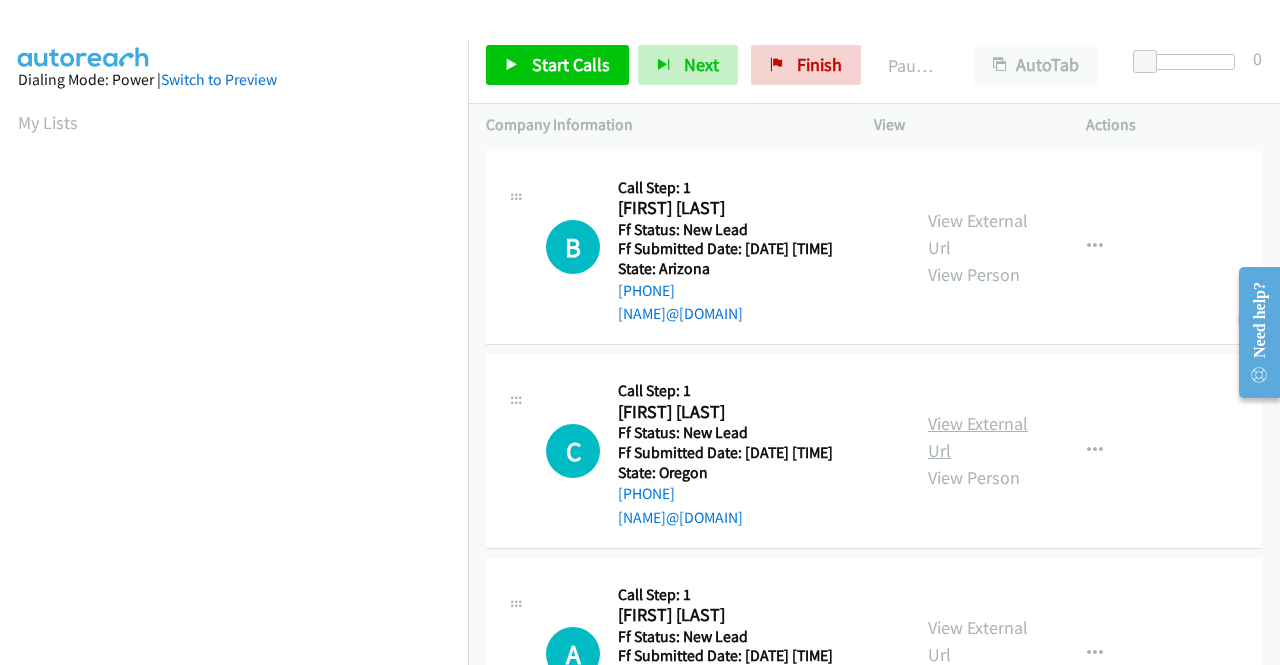 click on "View External Url" at bounding box center [978, 437] 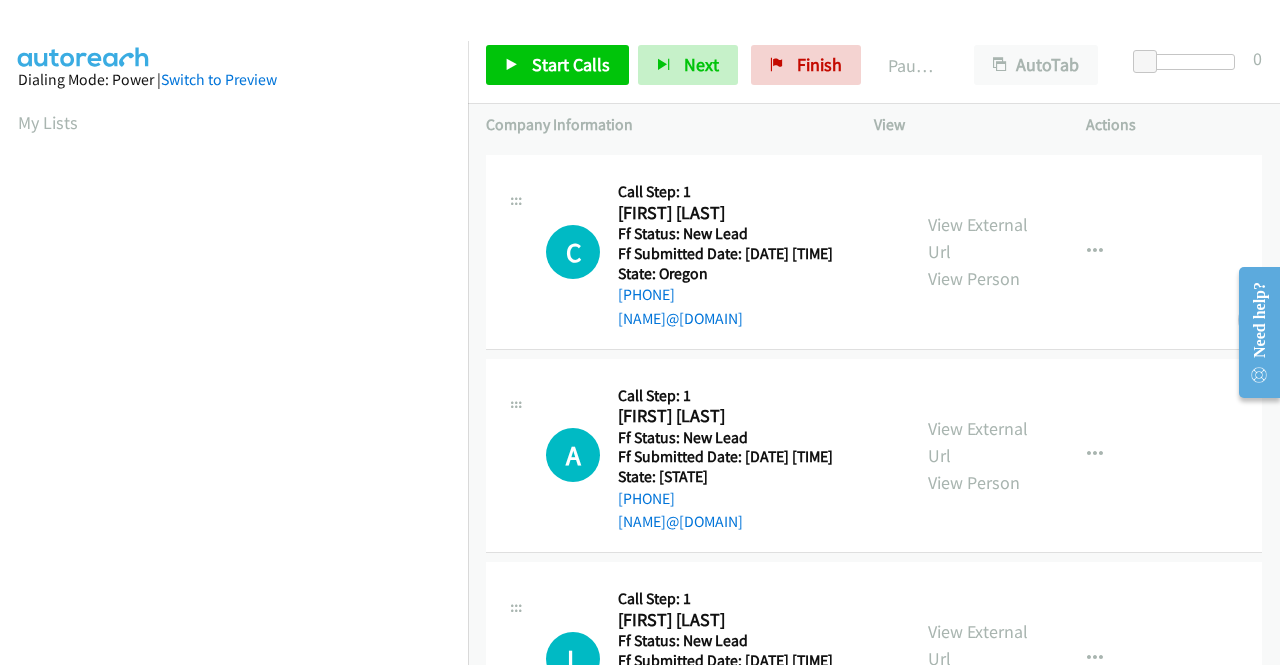 scroll, scrollTop: 200, scrollLeft: 0, axis: vertical 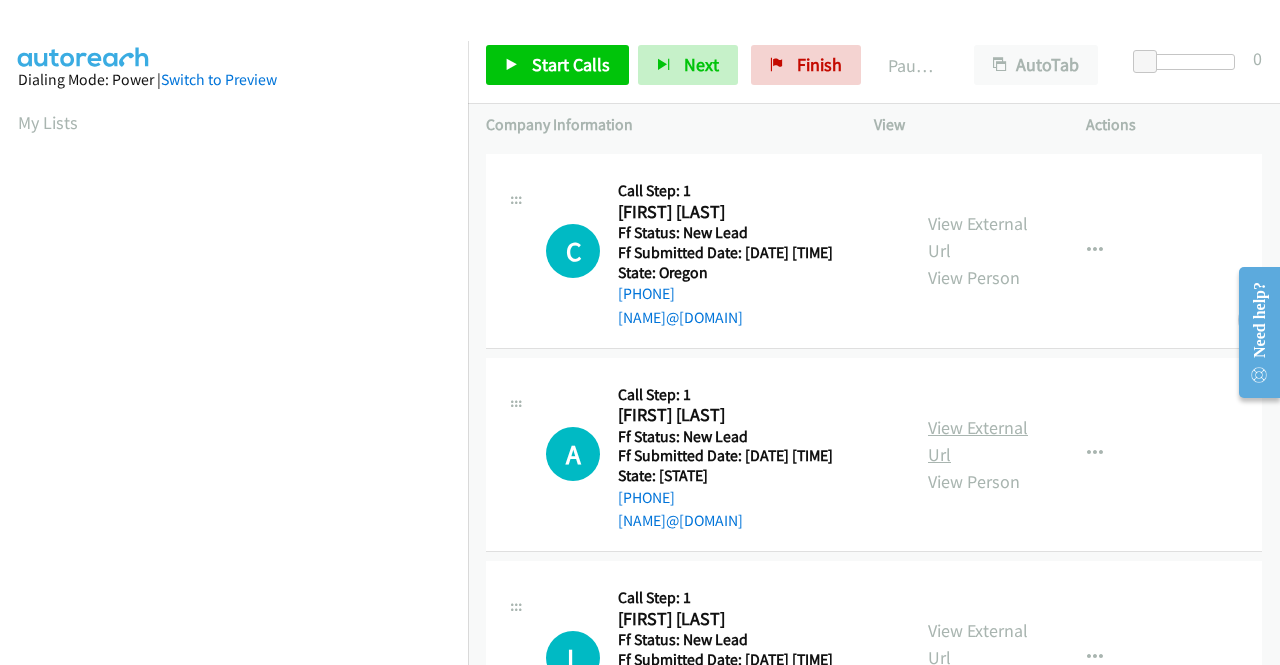 click on "View External Url" at bounding box center (978, 441) 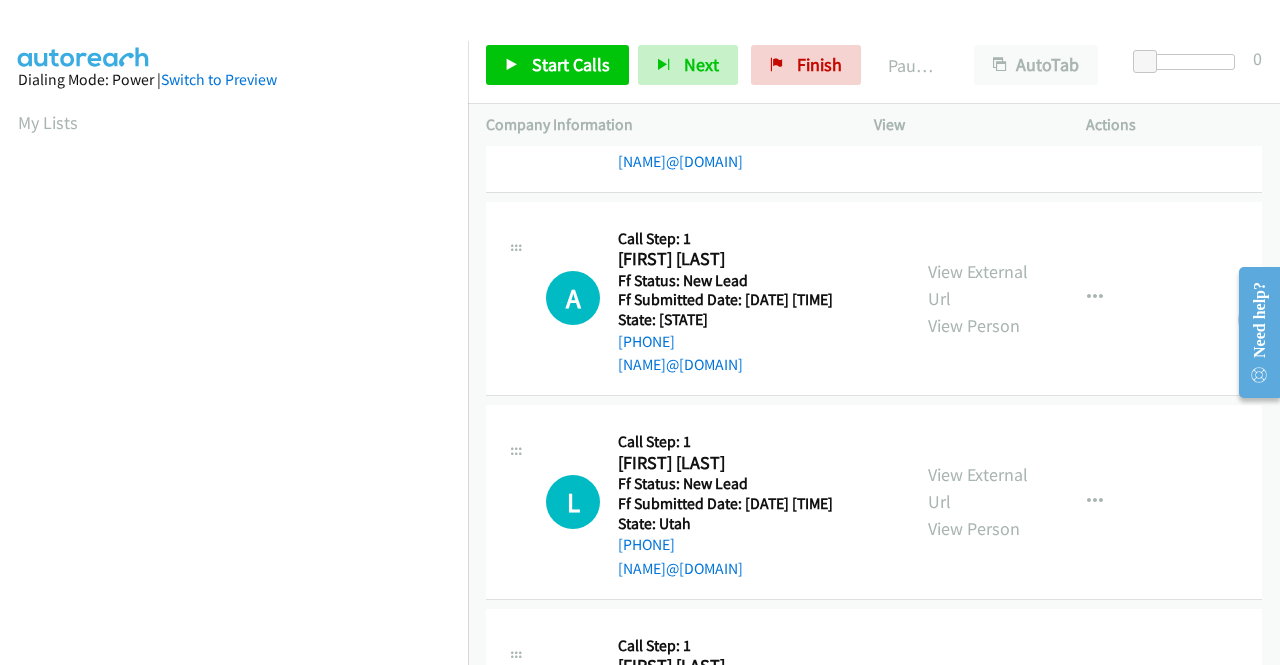 scroll, scrollTop: 400, scrollLeft: 0, axis: vertical 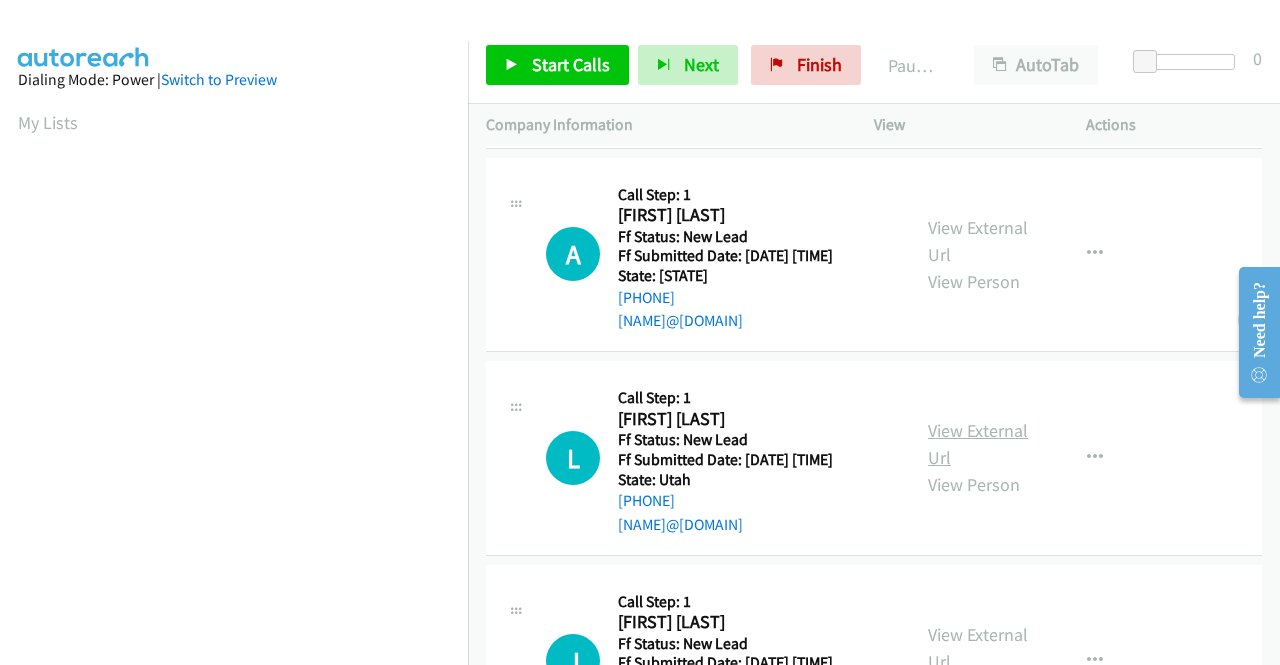 click on "View External Url" at bounding box center (978, 444) 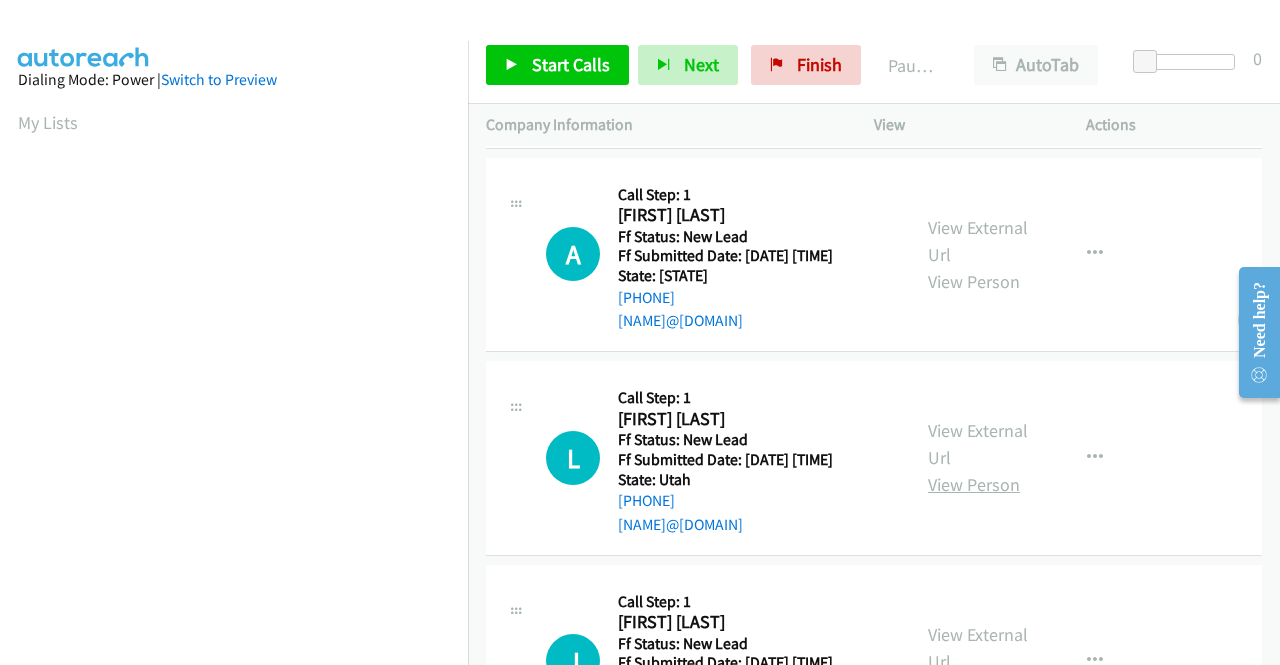 scroll, scrollTop: 600, scrollLeft: 0, axis: vertical 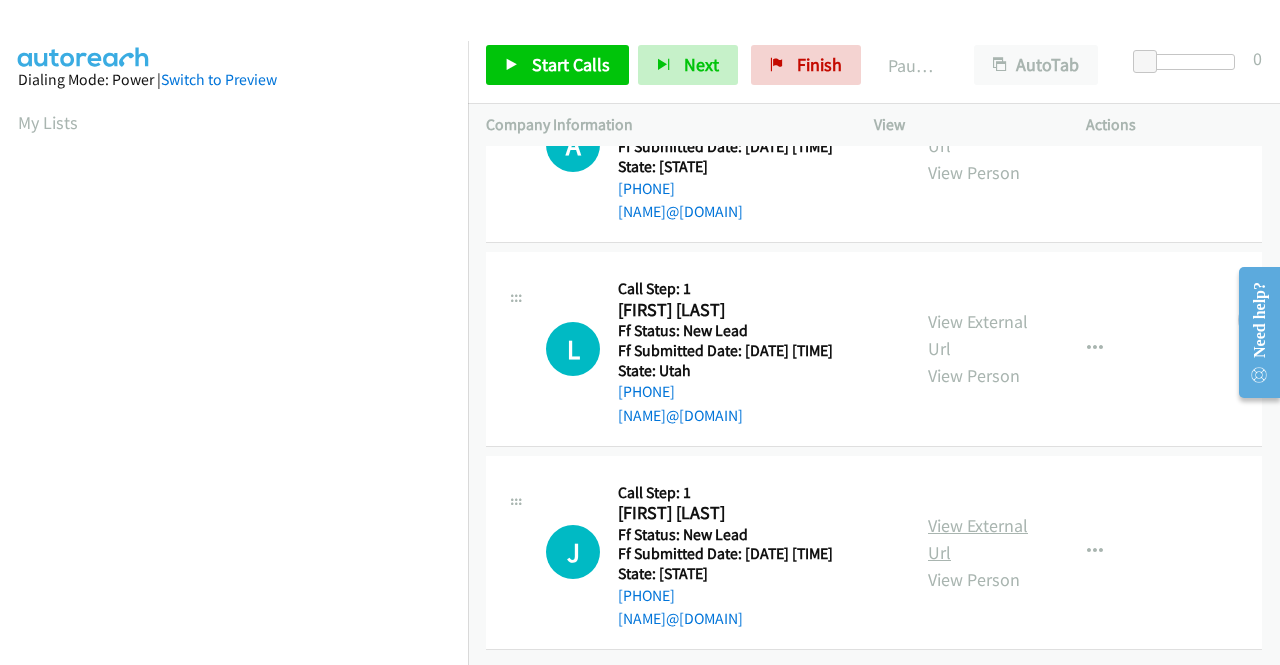 click on "View External Url" at bounding box center (978, 539) 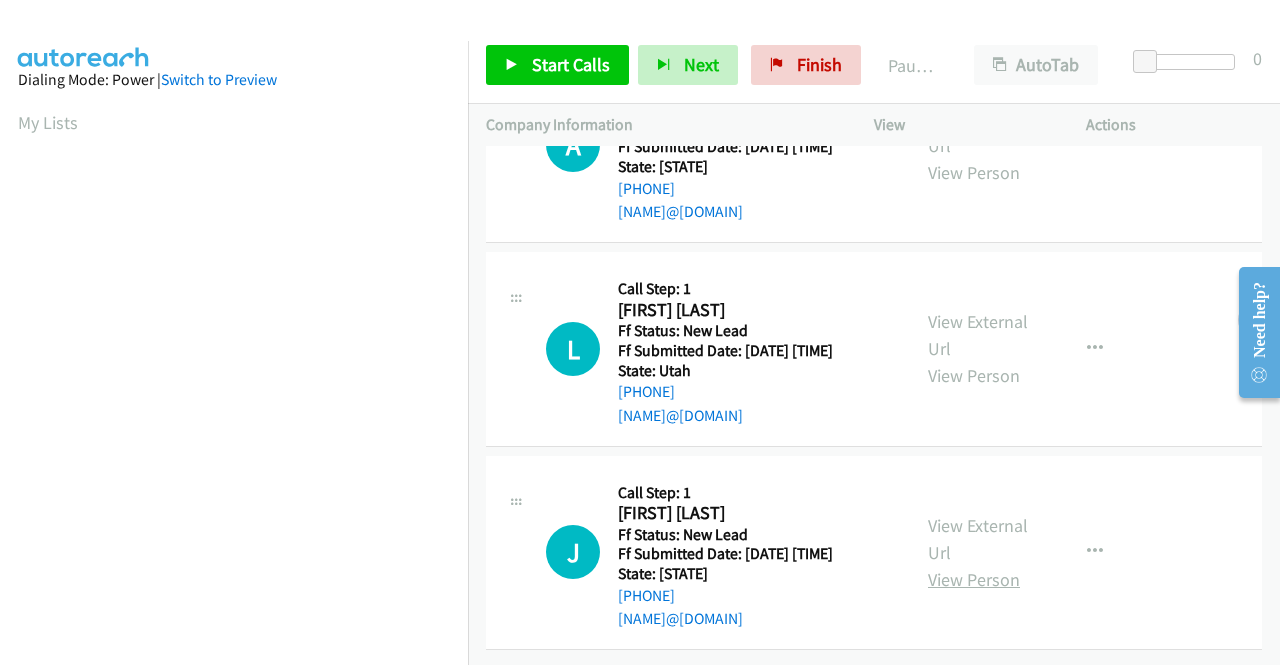 scroll, scrollTop: 620, scrollLeft: 0, axis: vertical 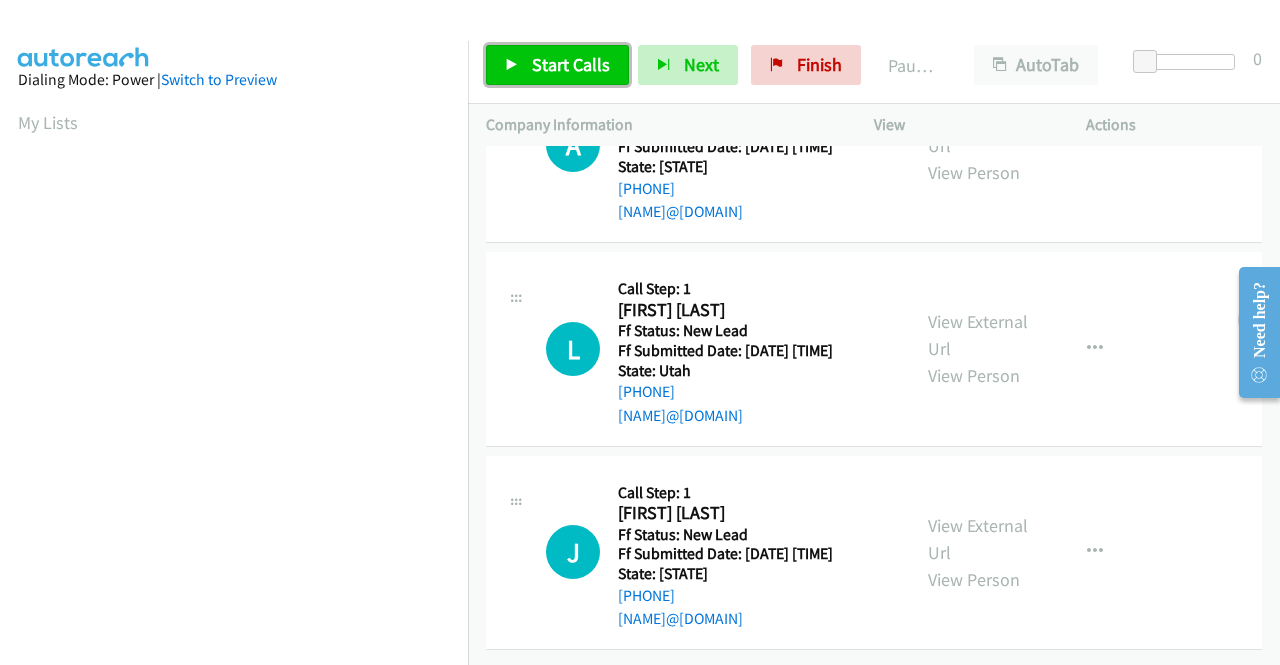 click on "Start Calls" at bounding box center [571, 64] 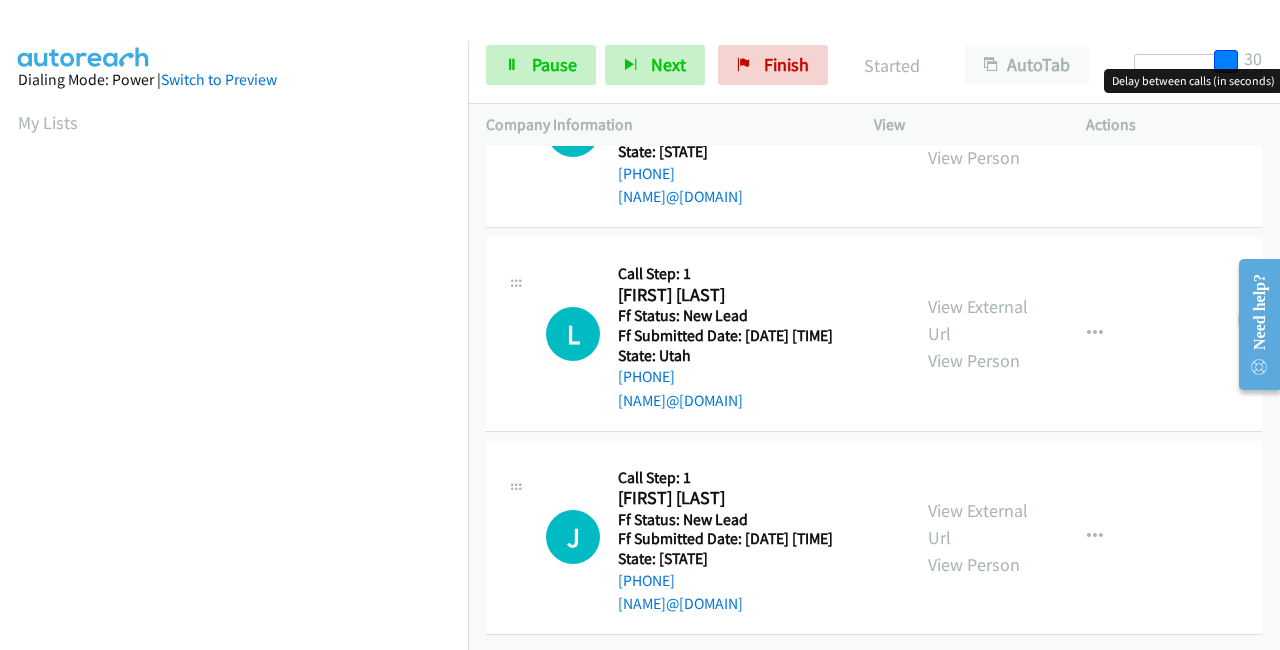 drag, startPoint x: 1140, startPoint y: 62, endPoint x: 1279, endPoint y: 56, distance: 139.12944 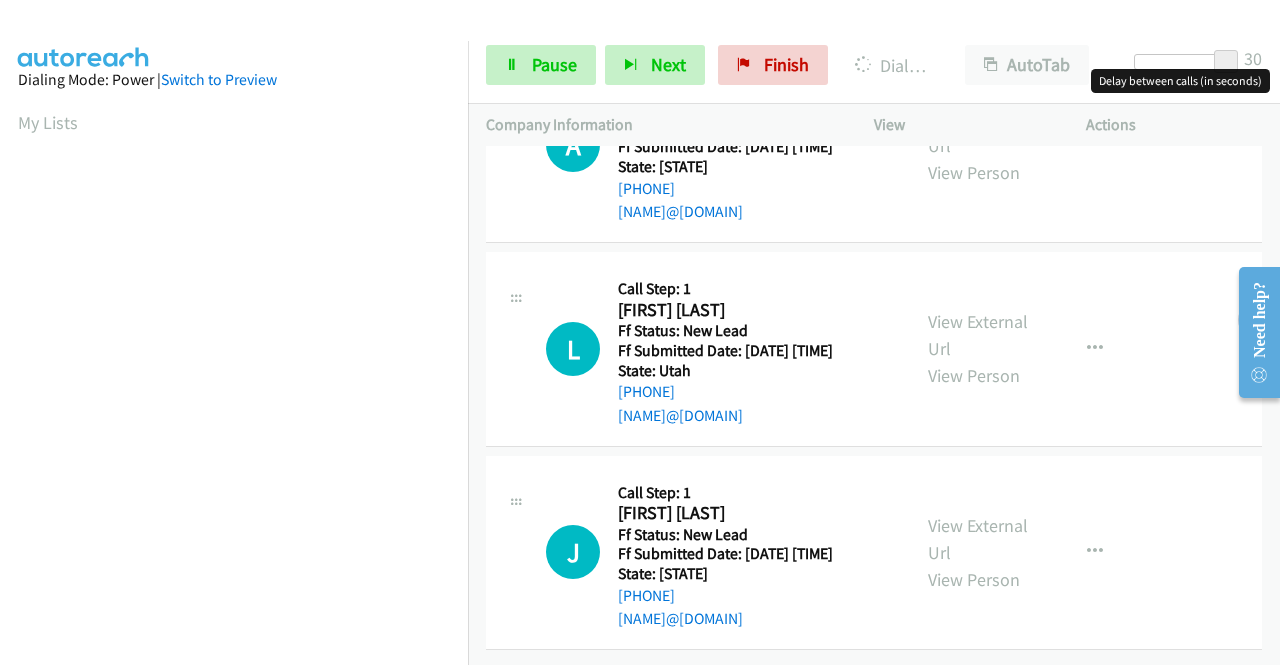 scroll, scrollTop: 456, scrollLeft: 0, axis: vertical 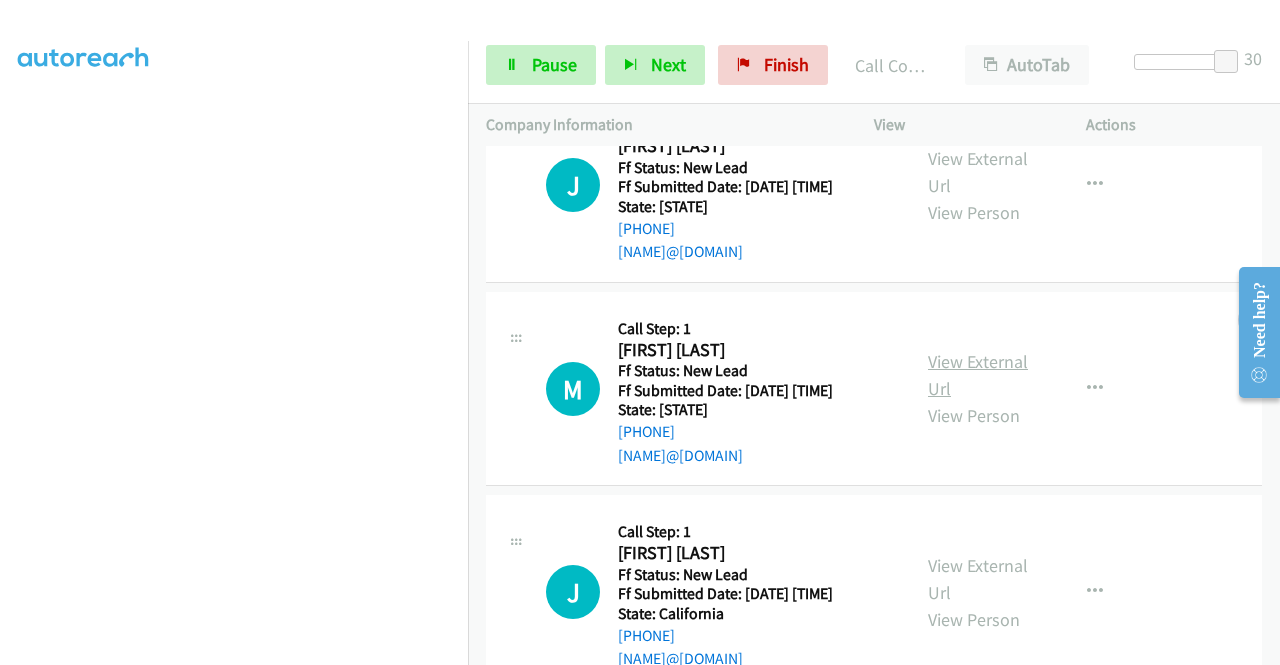 click on "View External Url" at bounding box center (978, 375) 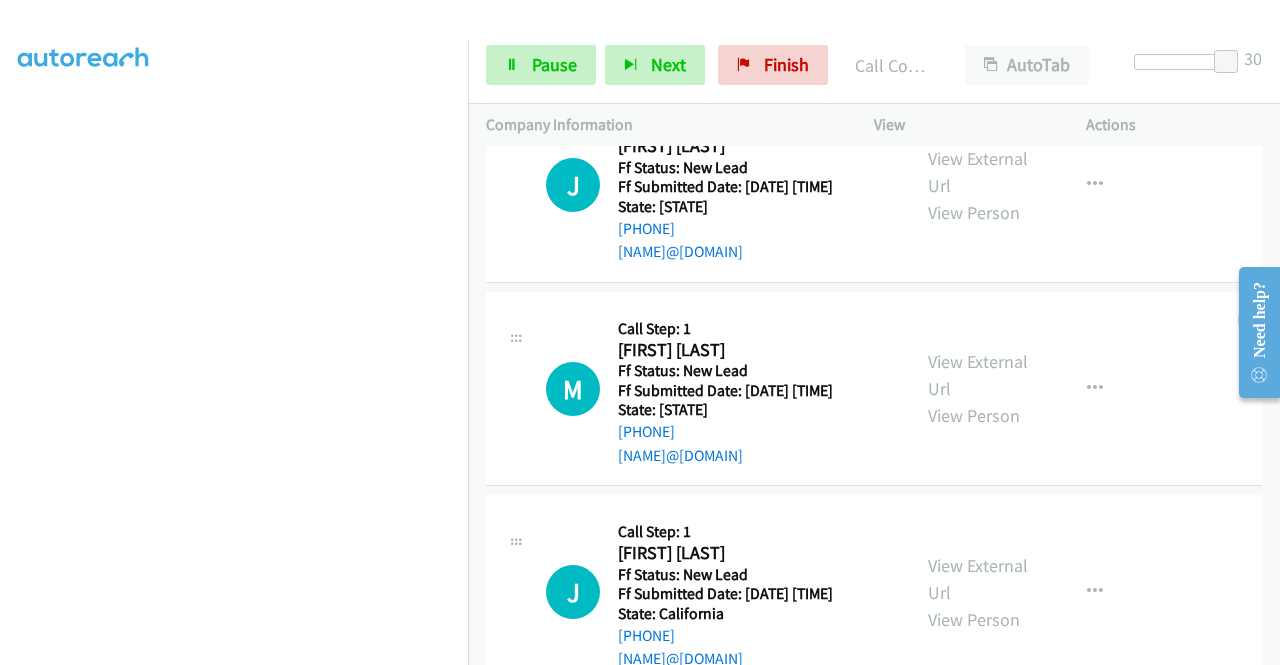 scroll, scrollTop: 1304, scrollLeft: 0, axis: vertical 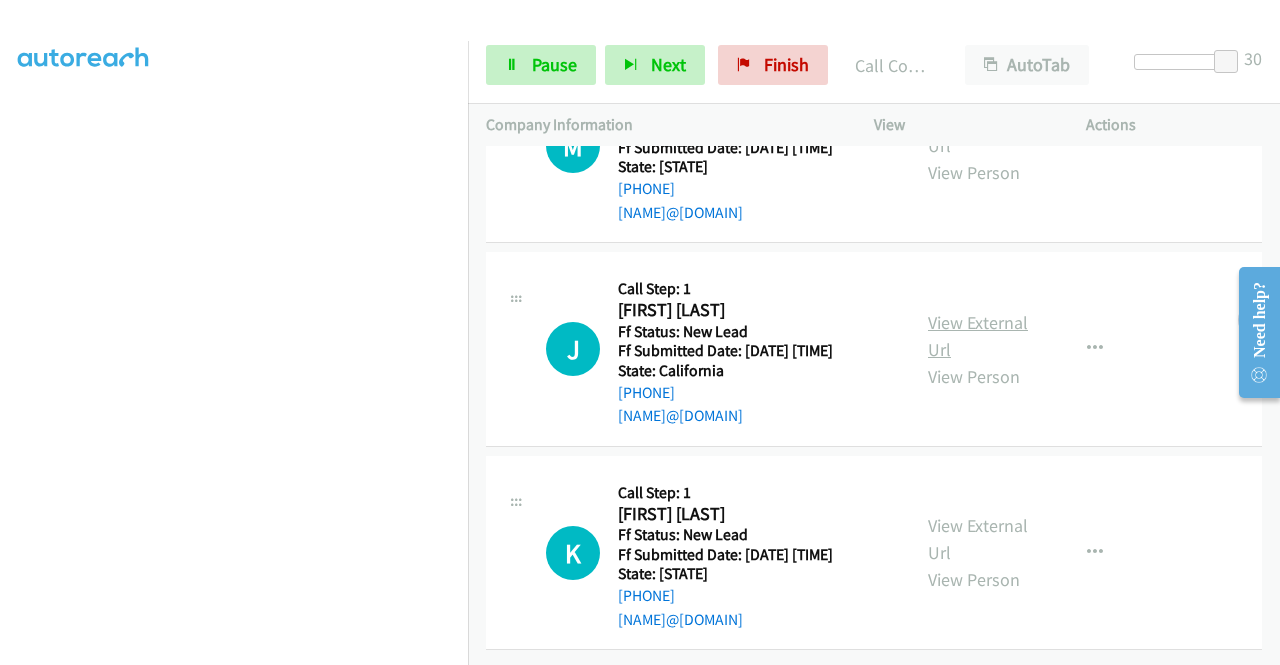 click on "View External Url" at bounding box center [978, 336] 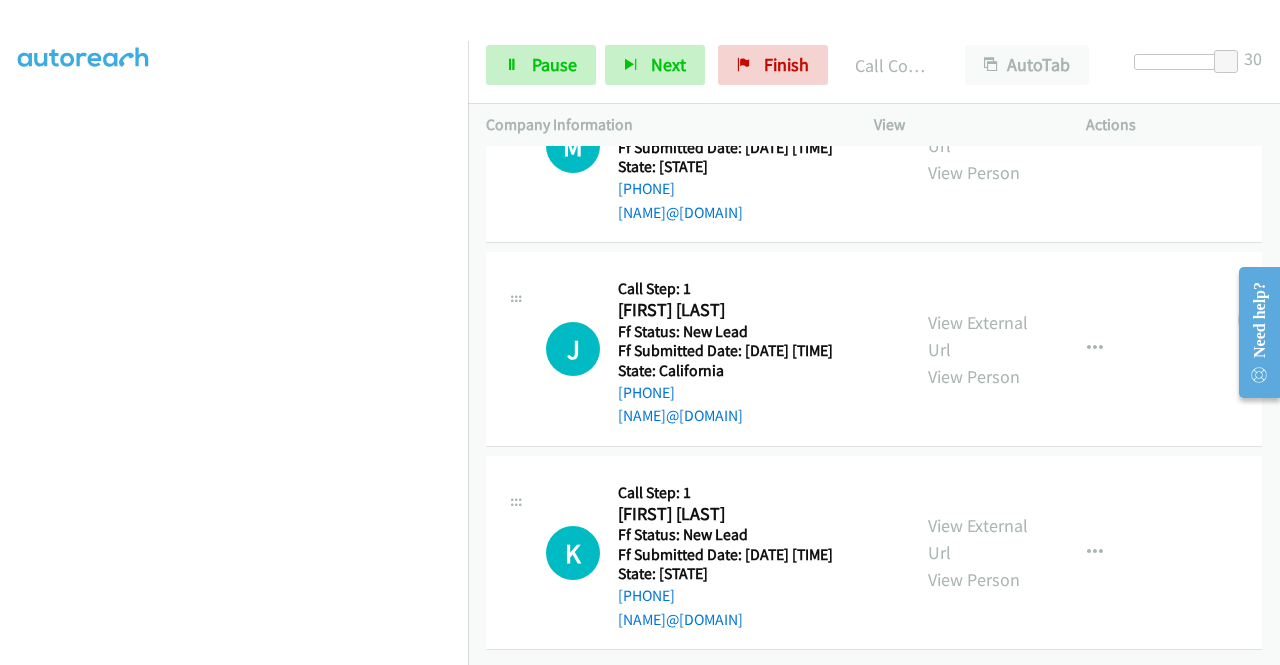 scroll, scrollTop: 1416, scrollLeft: 0, axis: vertical 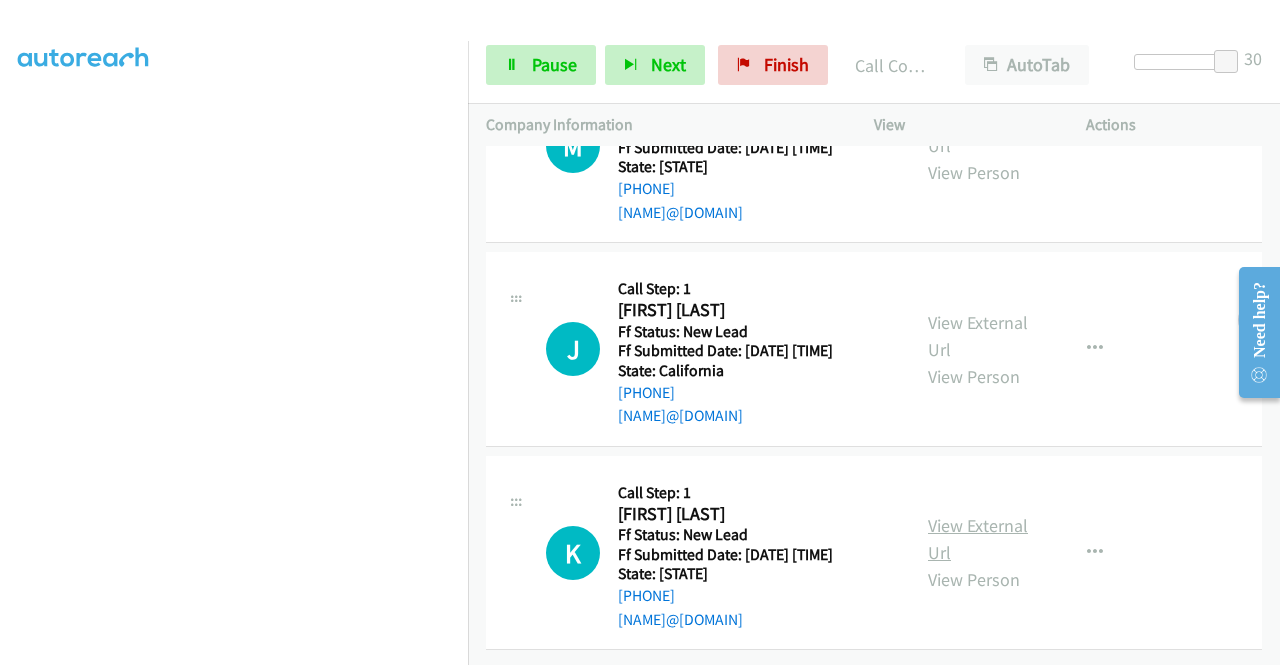 click on "View External Url" at bounding box center (978, 539) 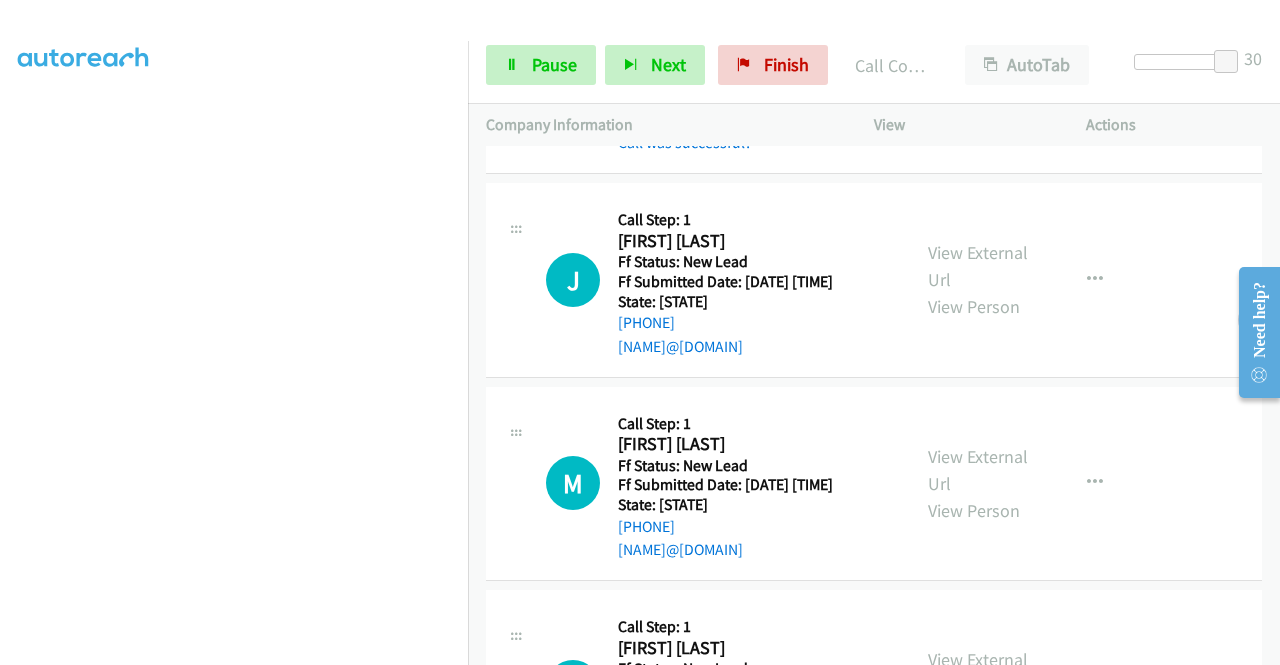 scroll, scrollTop: 858, scrollLeft: 0, axis: vertical 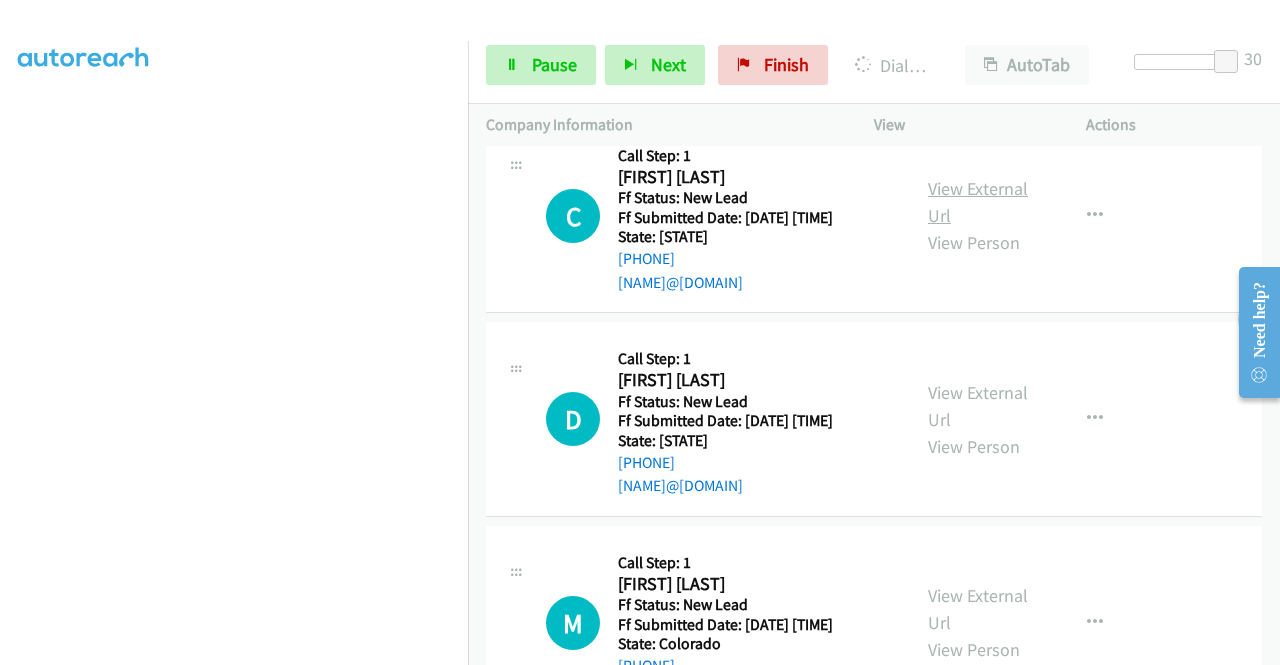 click on "View External Url" at bounding box center [978, 202] 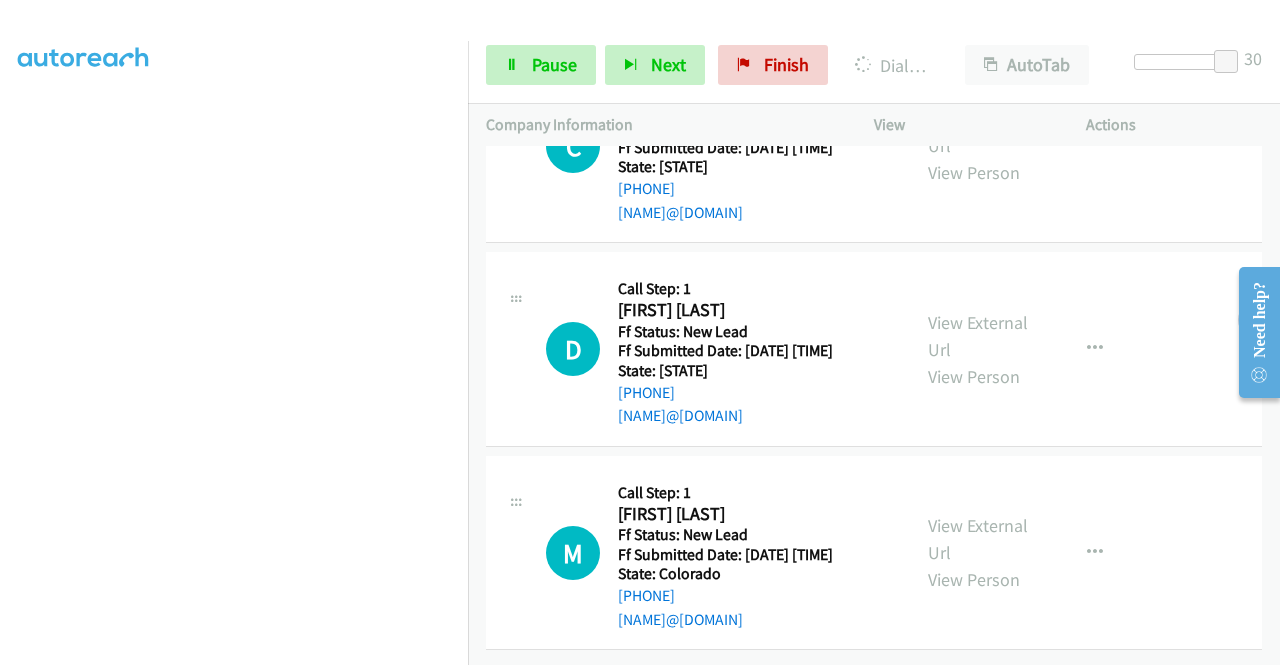 scroll, scrollTop: 2253, scrollLeft: 0, axis: vertical 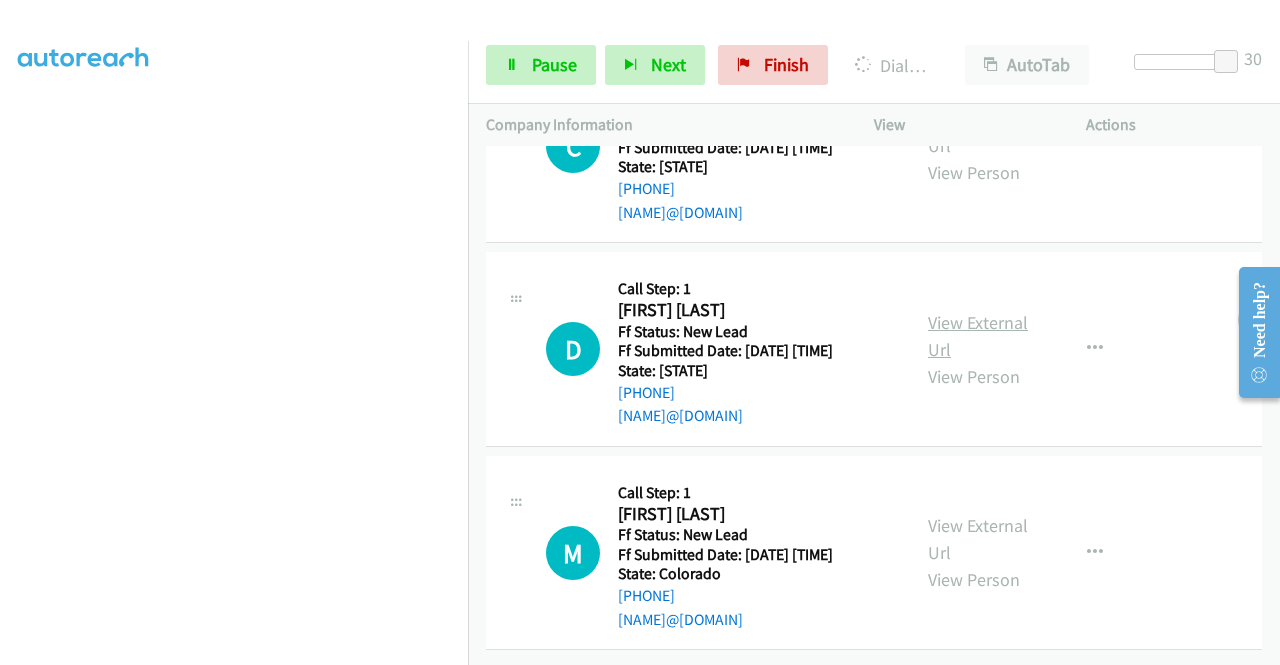 click on "View External Url" at bounding box center [978, 336] 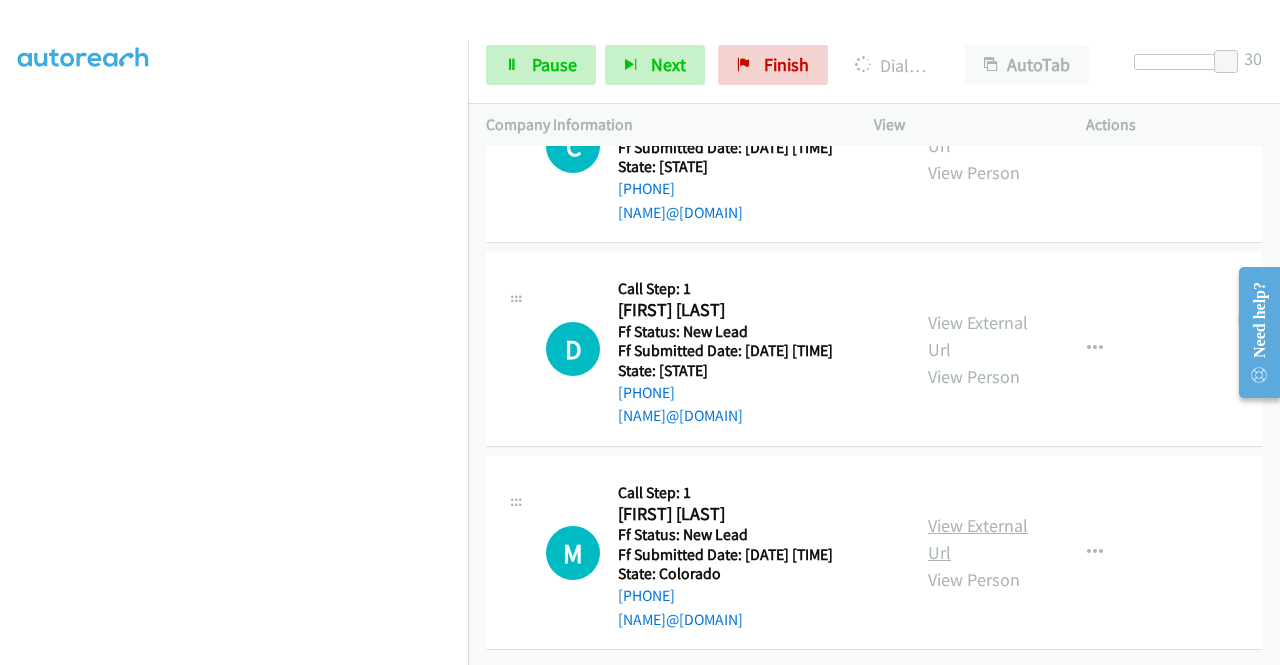 click on "View External Url" at bounding box center (978, 539) 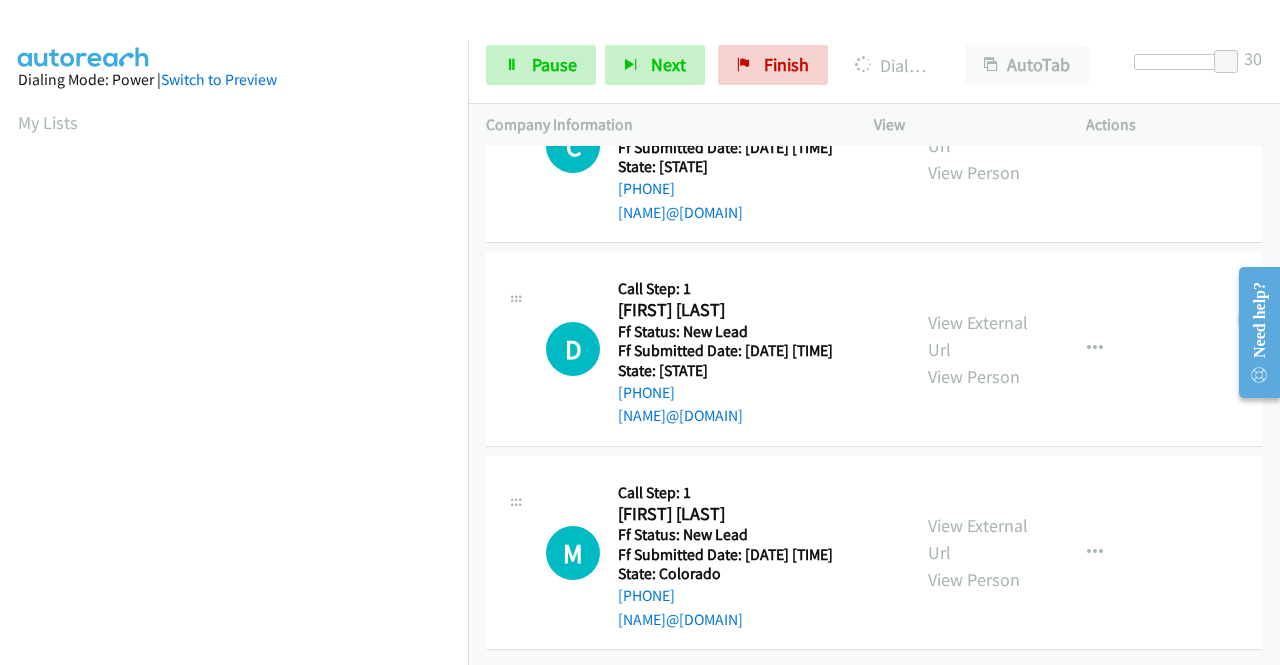 scroll, scrollTop: 456, scrollLeft: 0, axis: vertical 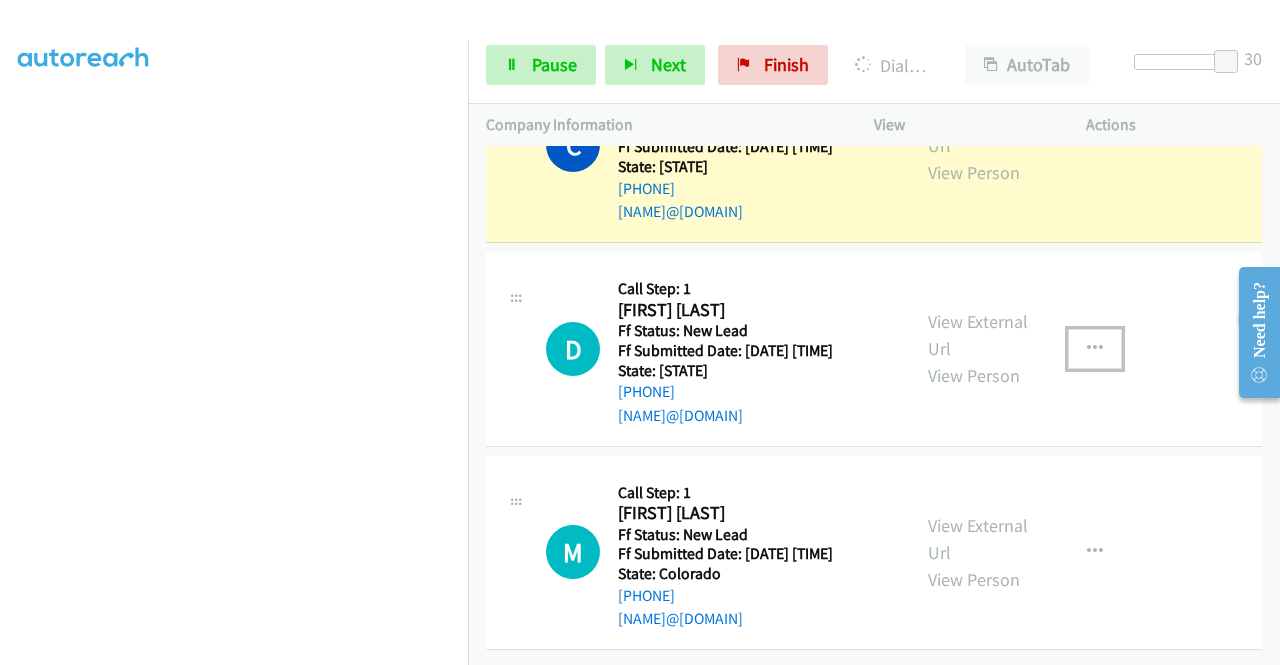 click at bounding box center (1095, 349) 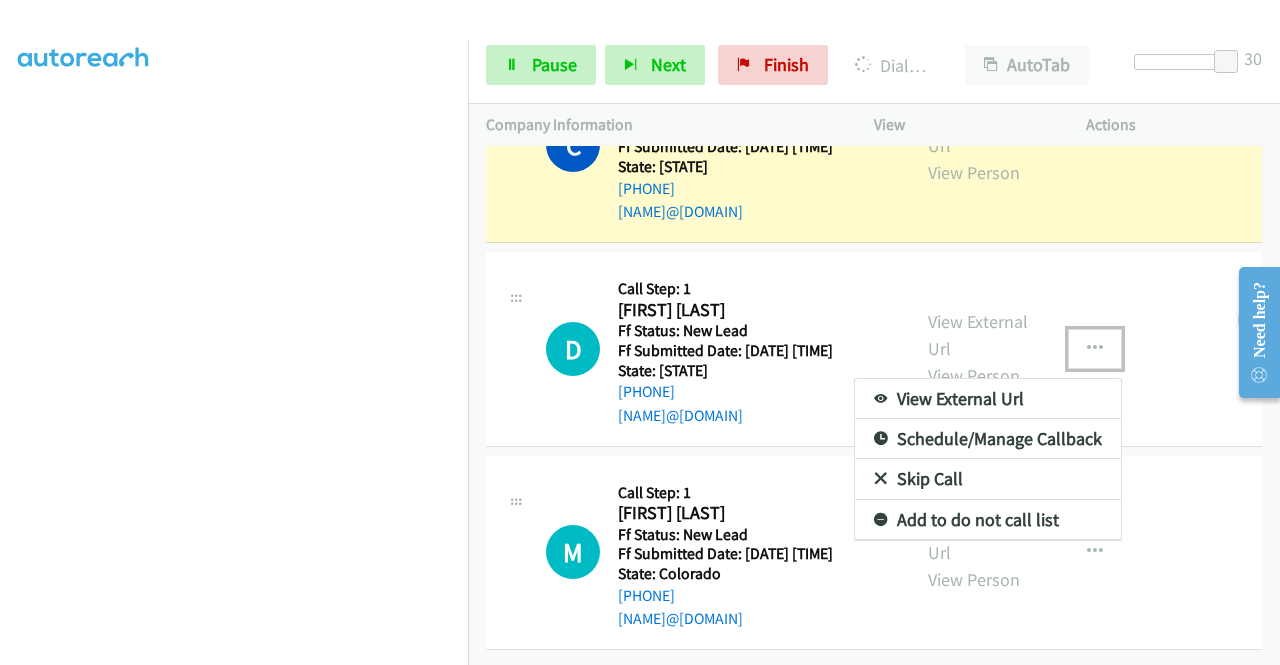 click on "Skip Call" at bounding box center (988, 479) 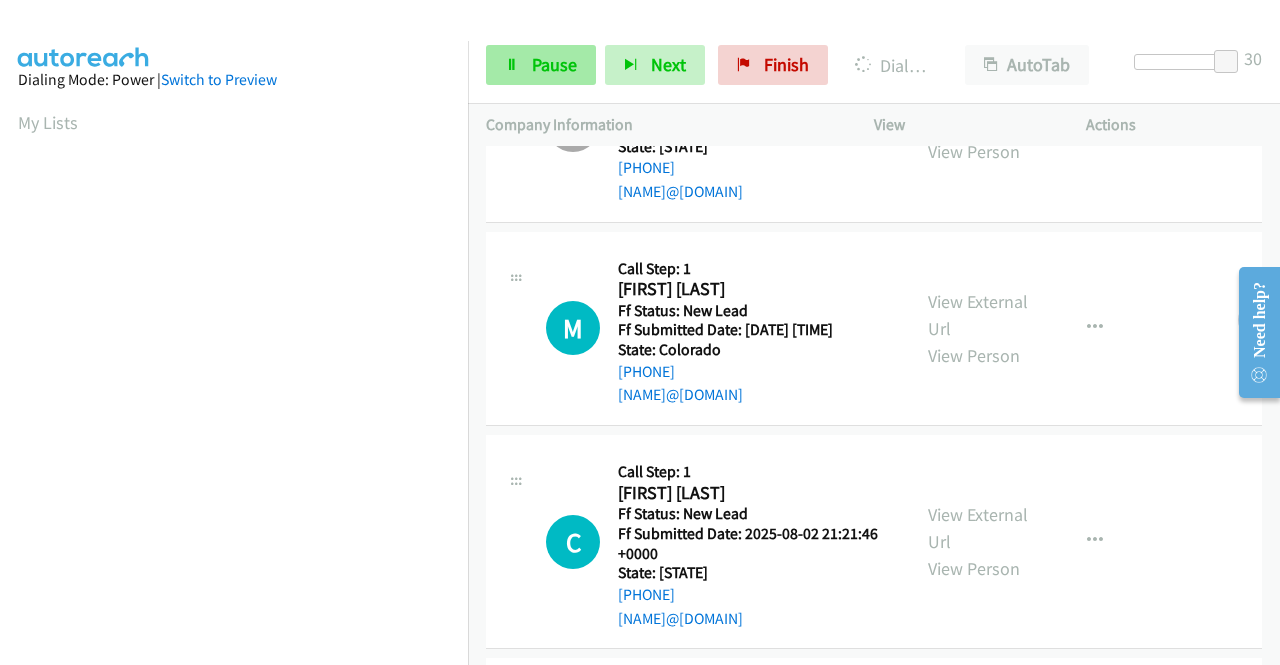 scroll, scrollTop: 456, scrollLeft: 0, axis: vertical 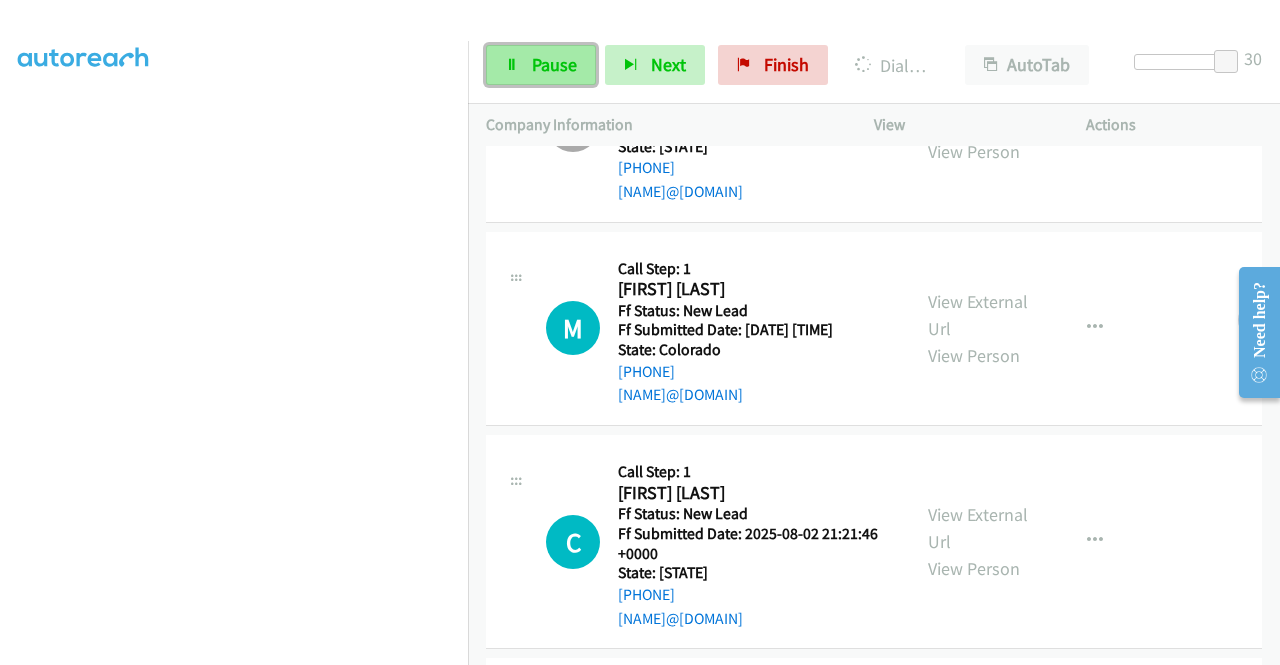 click on "Pause" at bounding box center (554, 64) 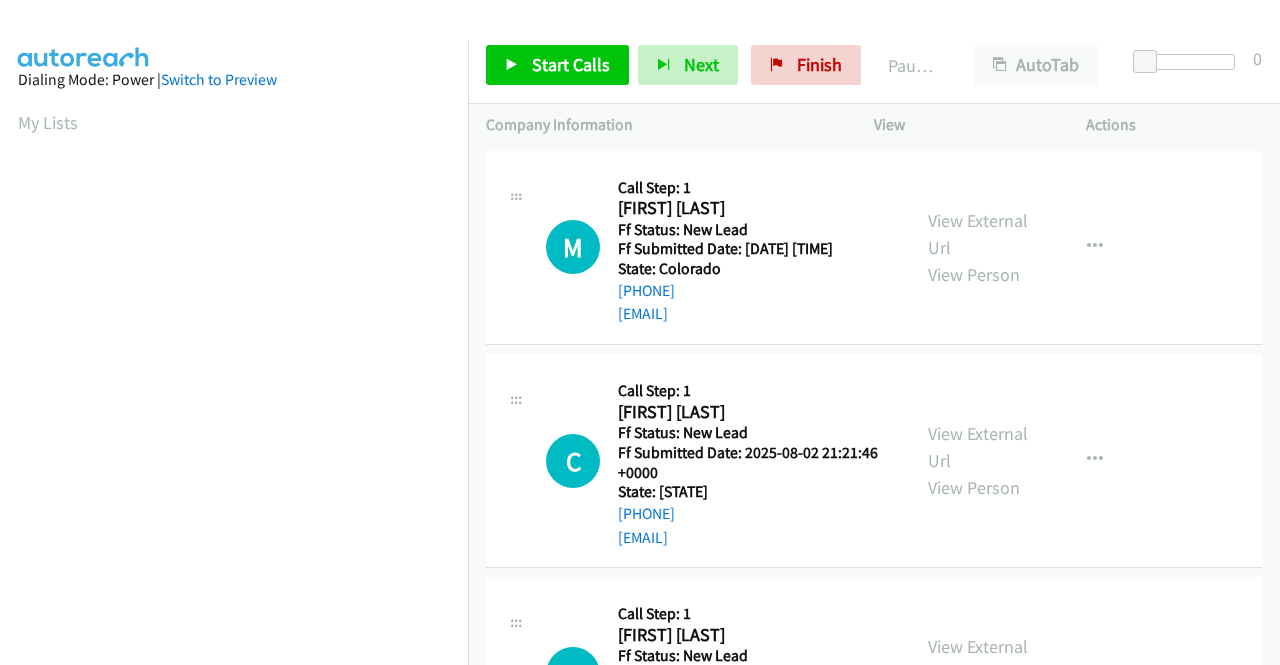 scroll, scrollTop: 0, scrollLeft: 0, axis: both 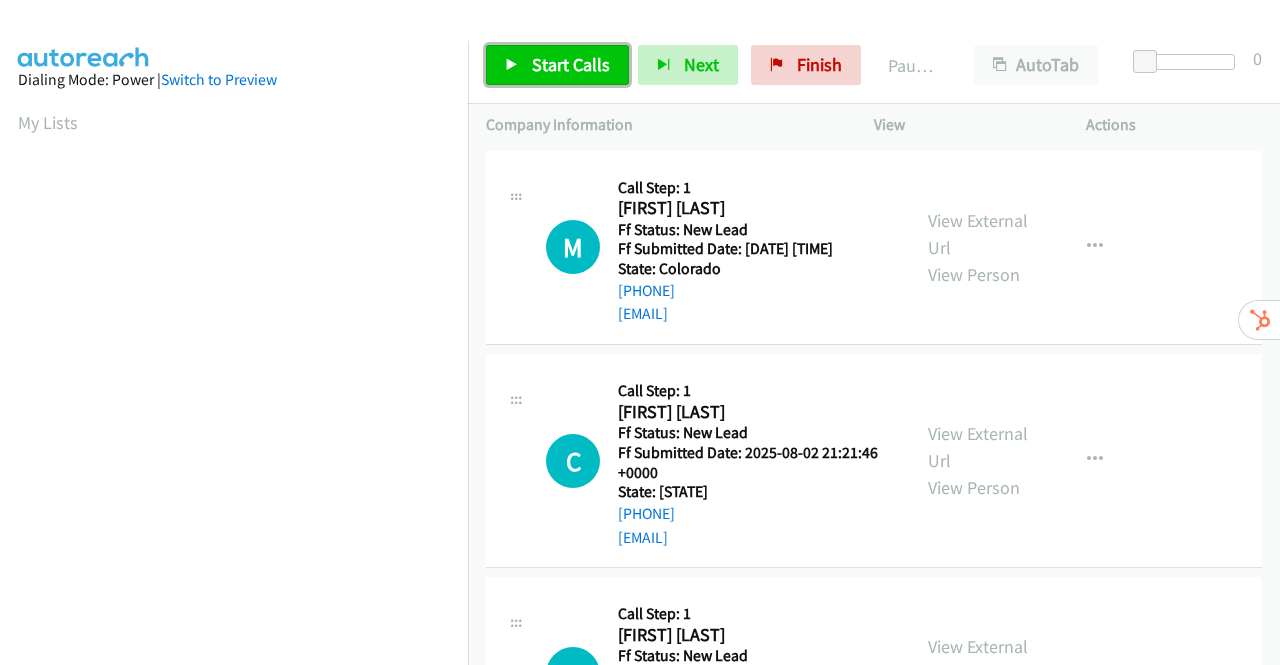 click on "Start Calls" at bounding box center (571, 64) 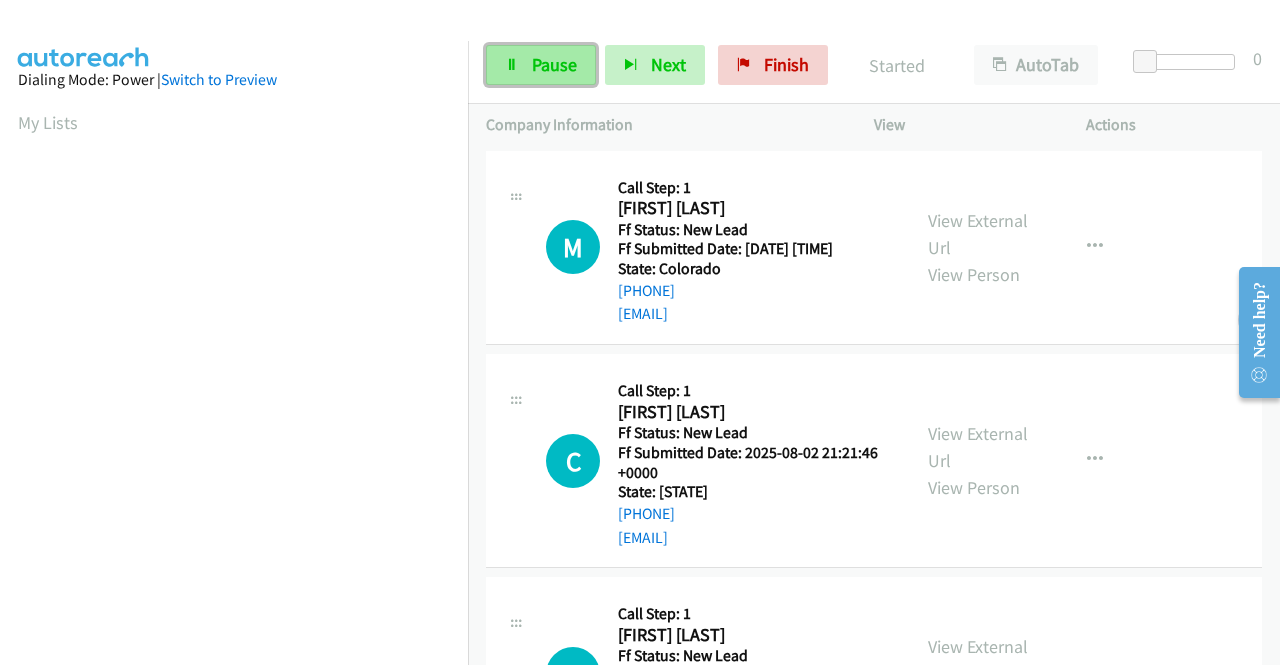 click on "Pause" at bounding box center [541, 65] 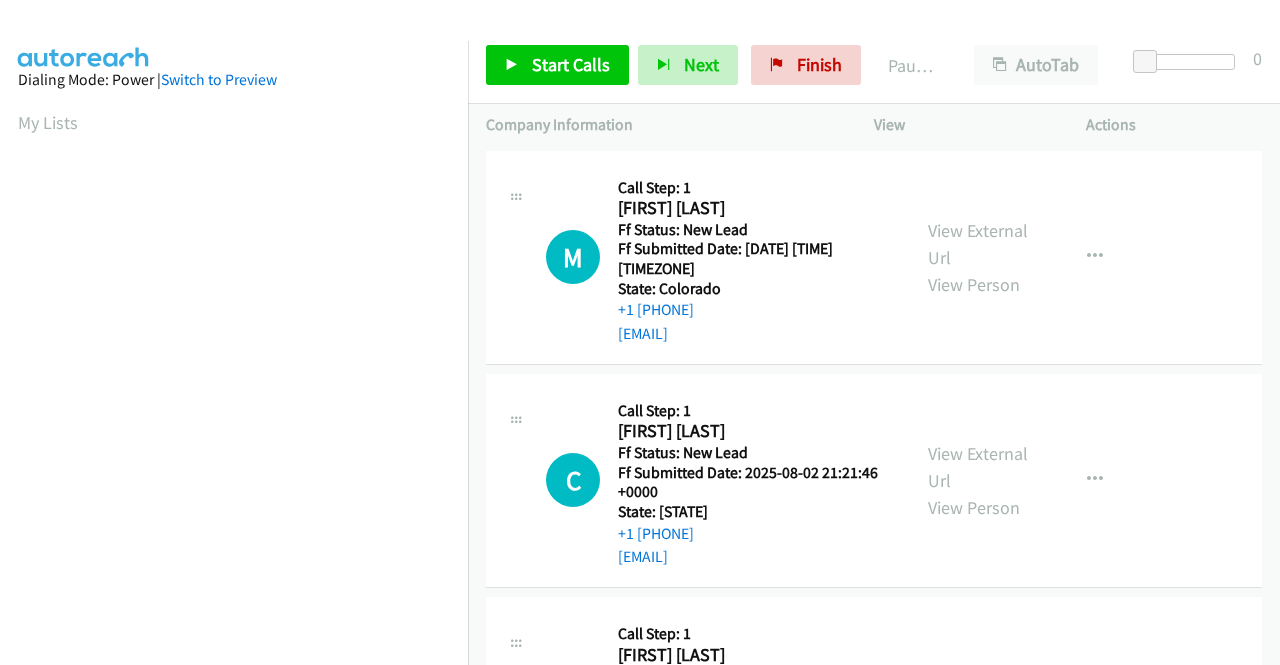 scroll, scrollTop: 0, scrollLeft: 0, axis: both 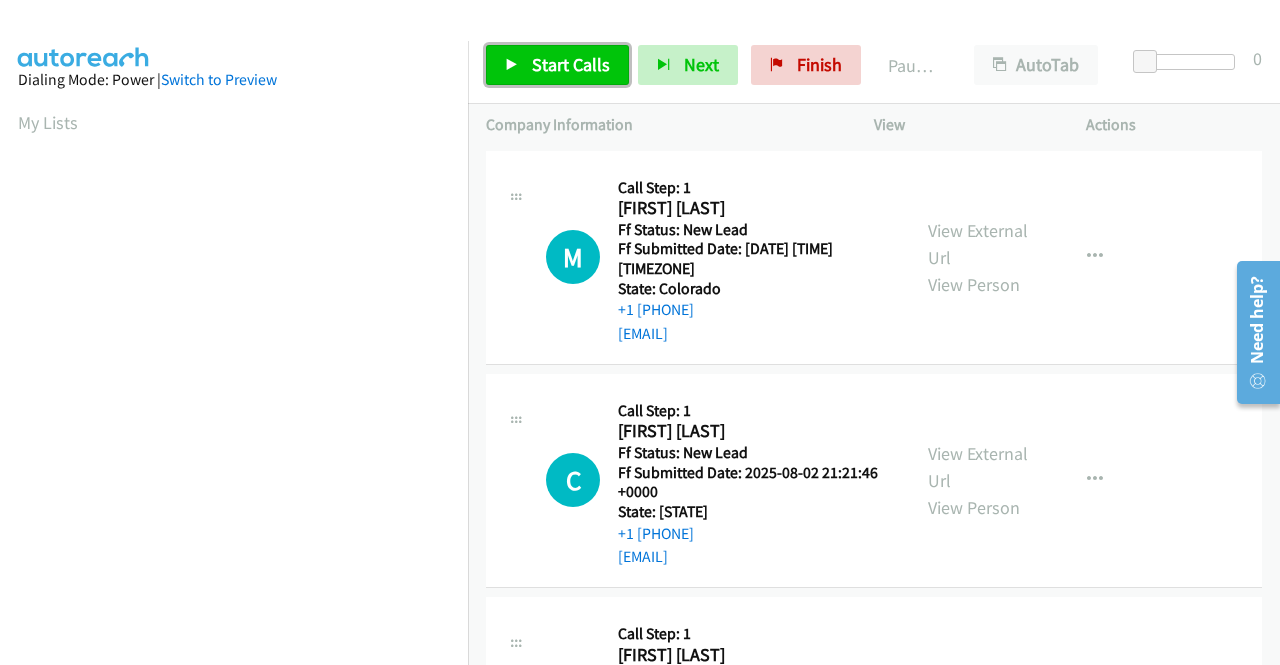 click on "Start Calls" at bounding box center (571, 64) 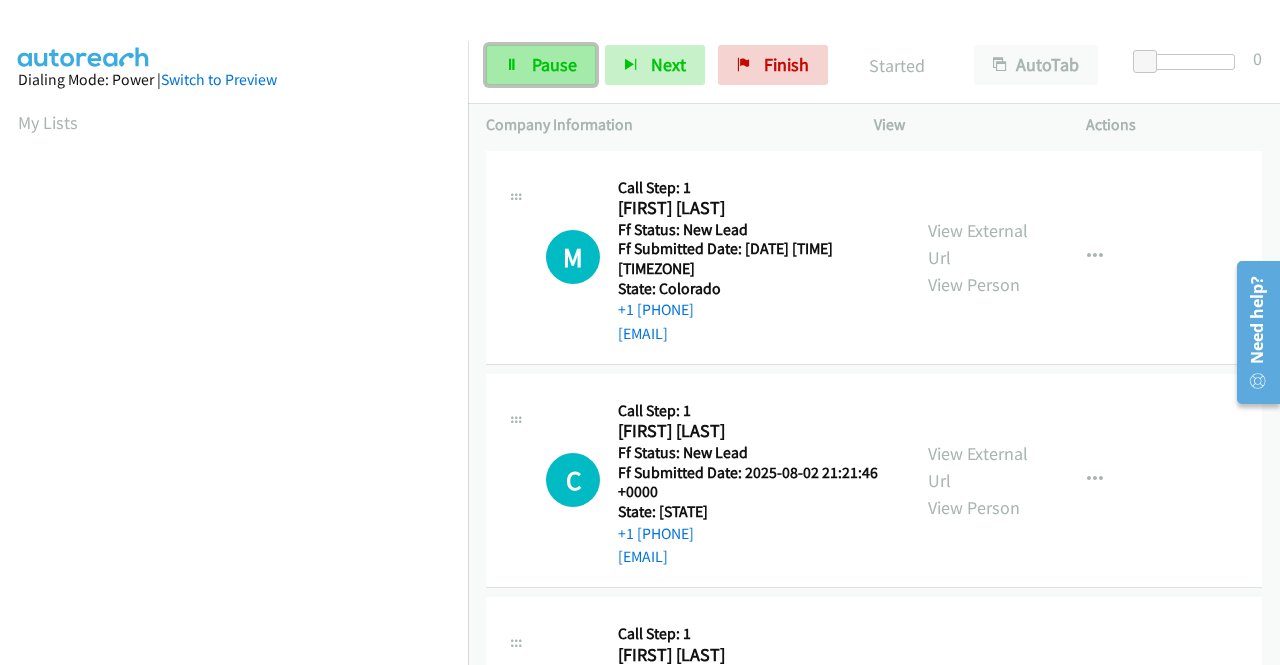 click on "Pause" at bounding box center (554, 64) 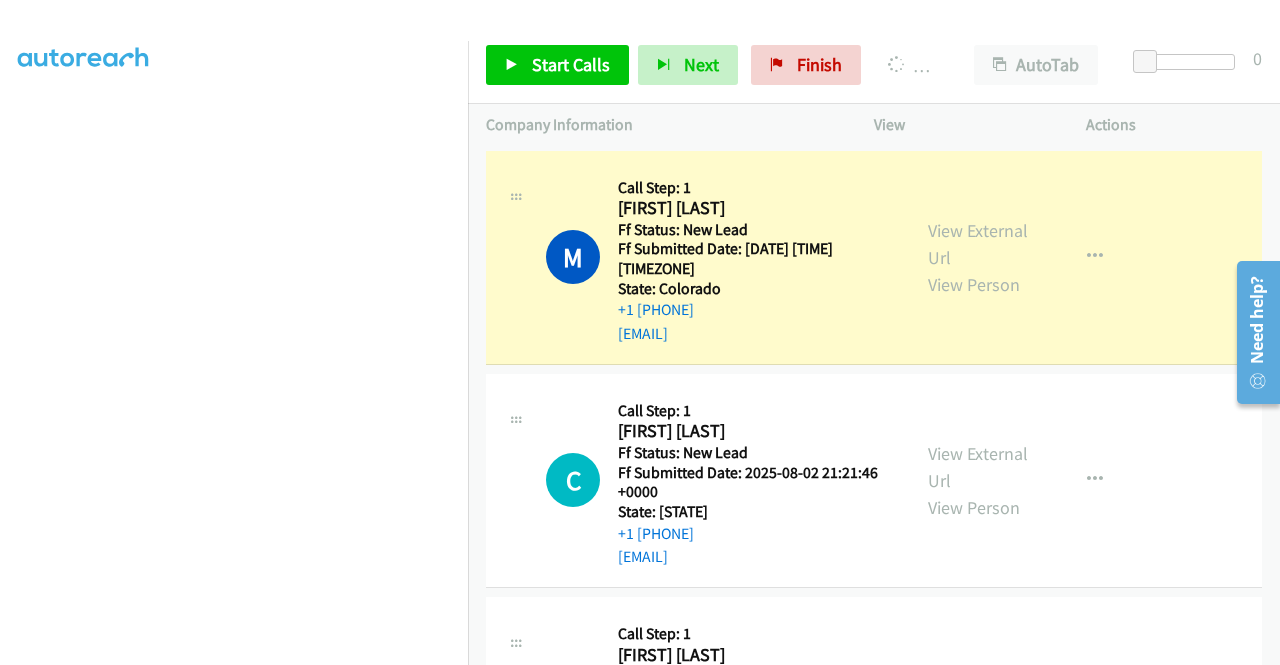 scroll, scrollTop: 400, scrollLeft: 0, axis: vertical 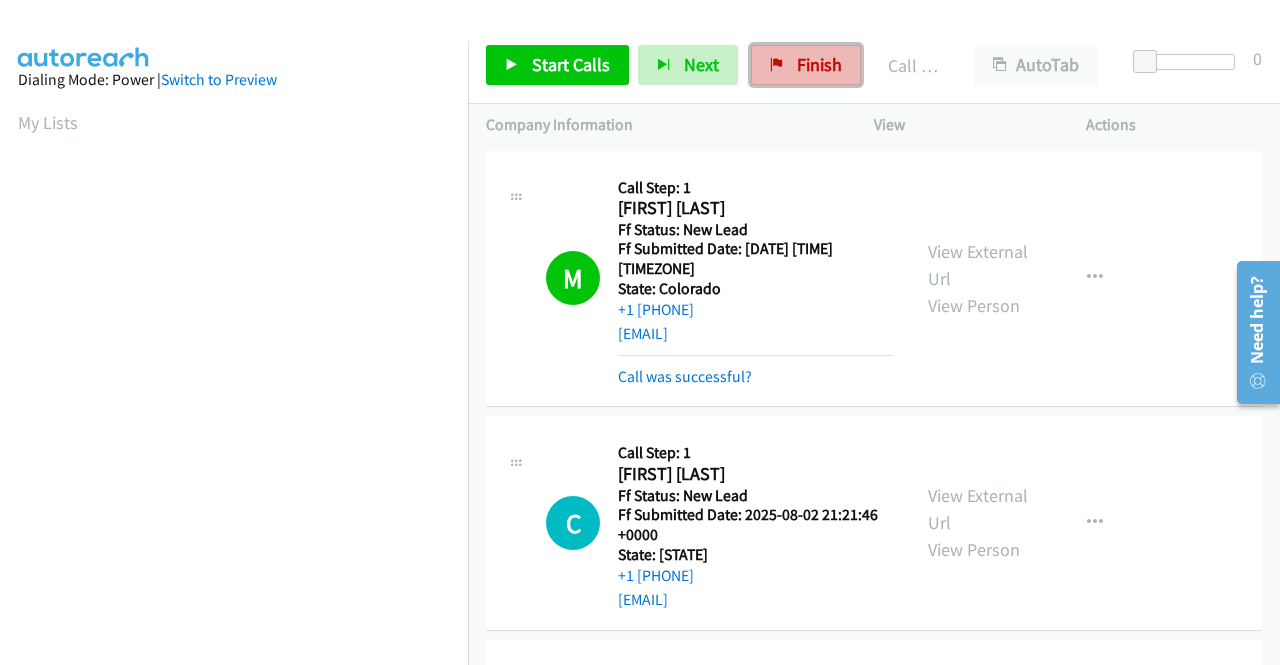 click on "Finish" at bounding box center (819, 64) 